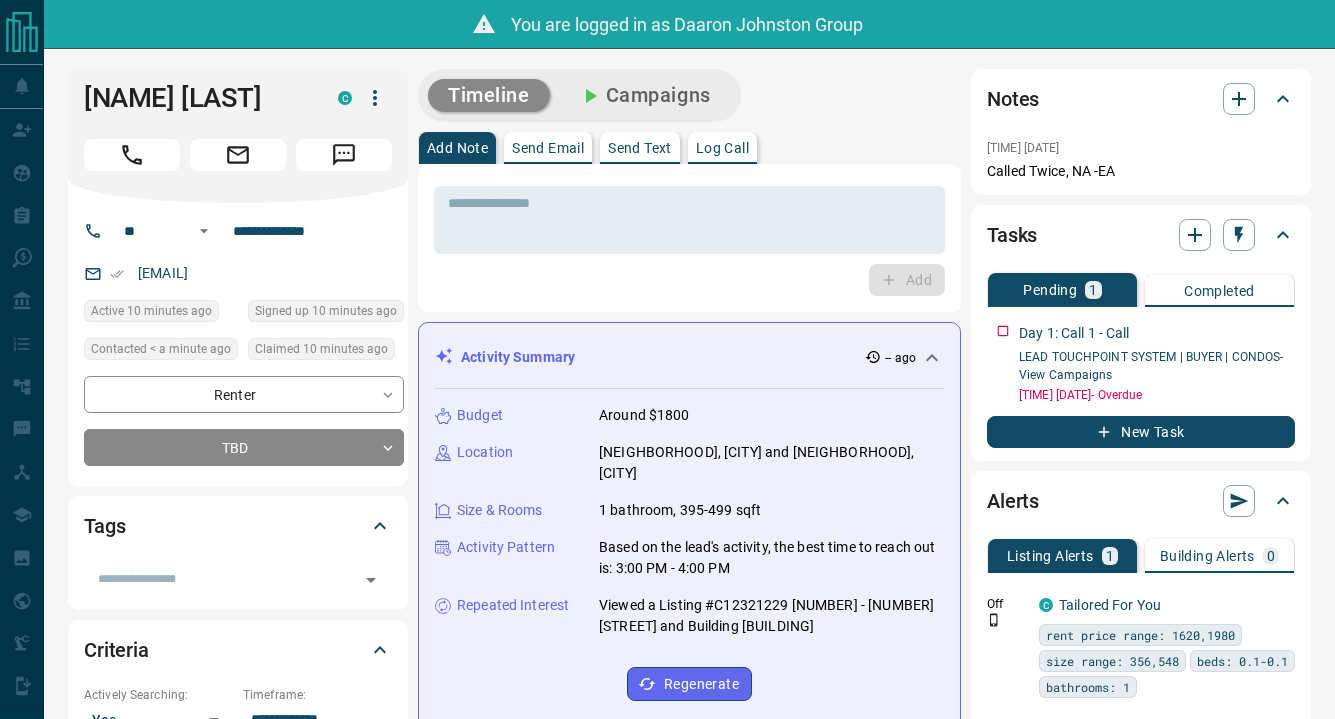 scroll, scrollTop: 0, scrollLeft: 0, axis: both 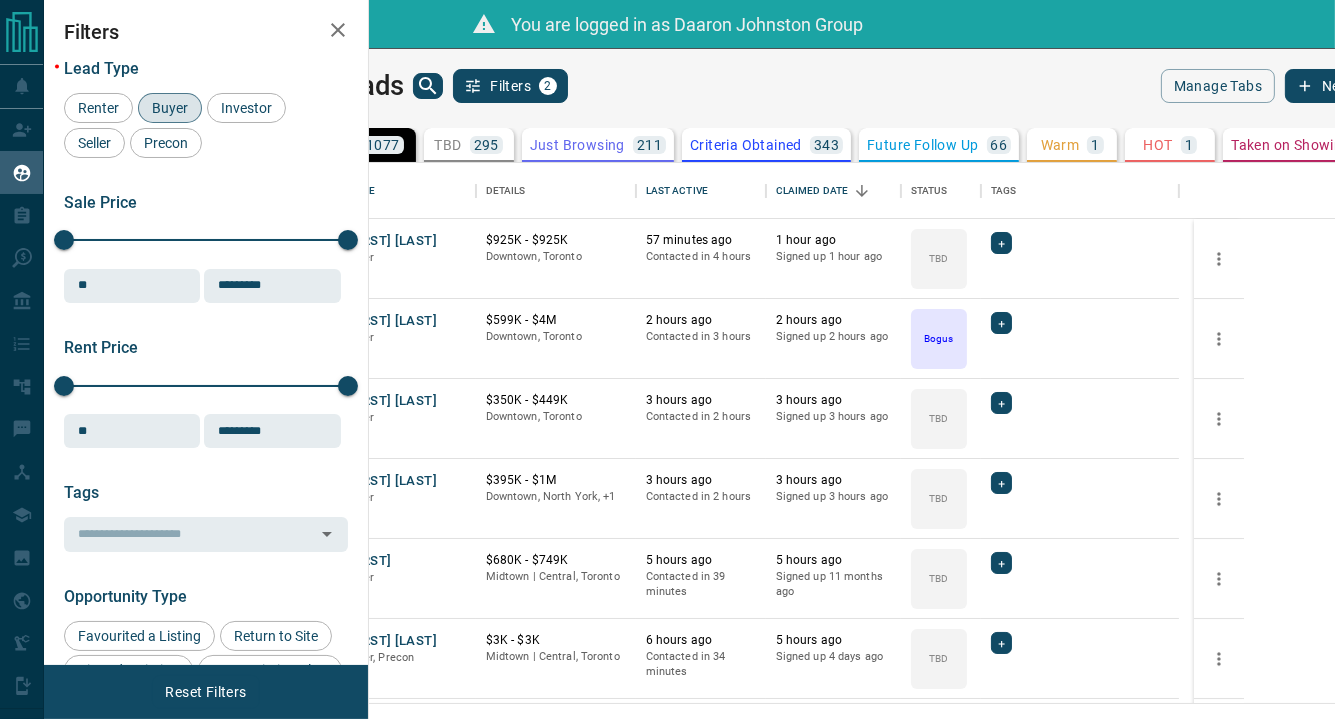 click on "1077" at bounding box center (383, 145) 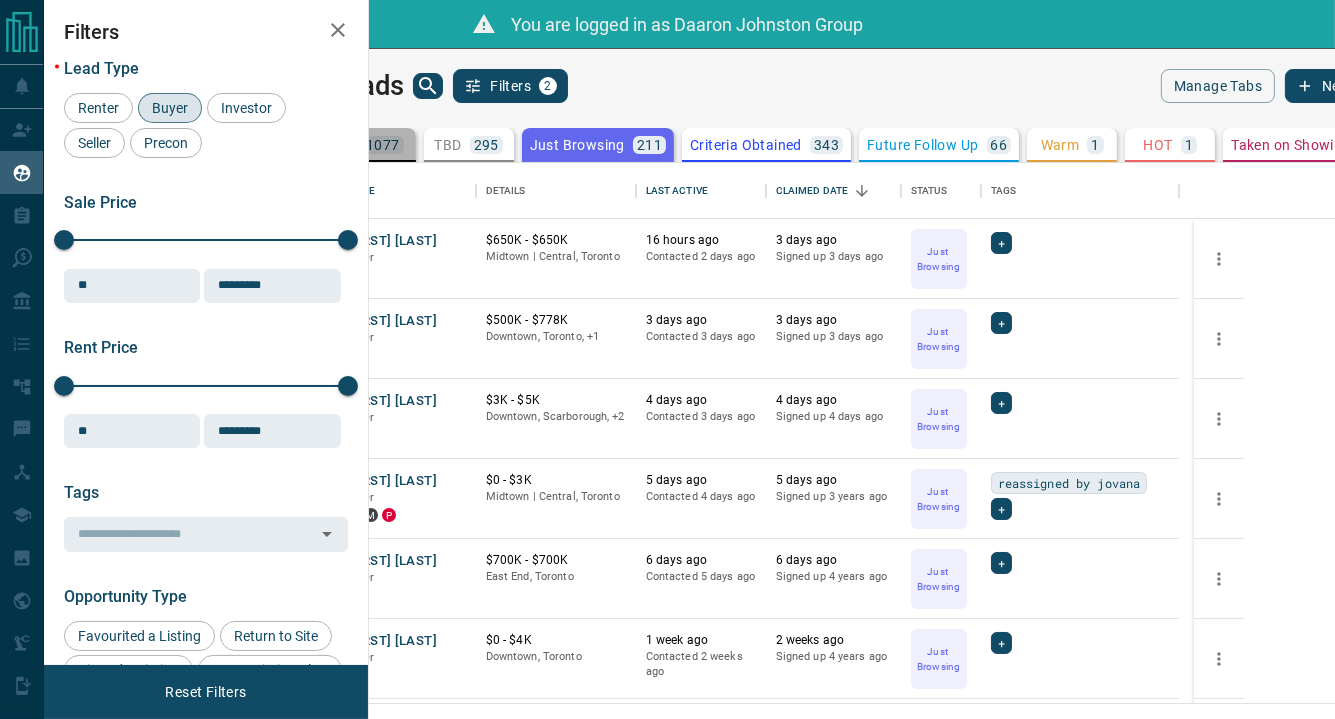 click on "All 1077" at bounding box center [371, 145] 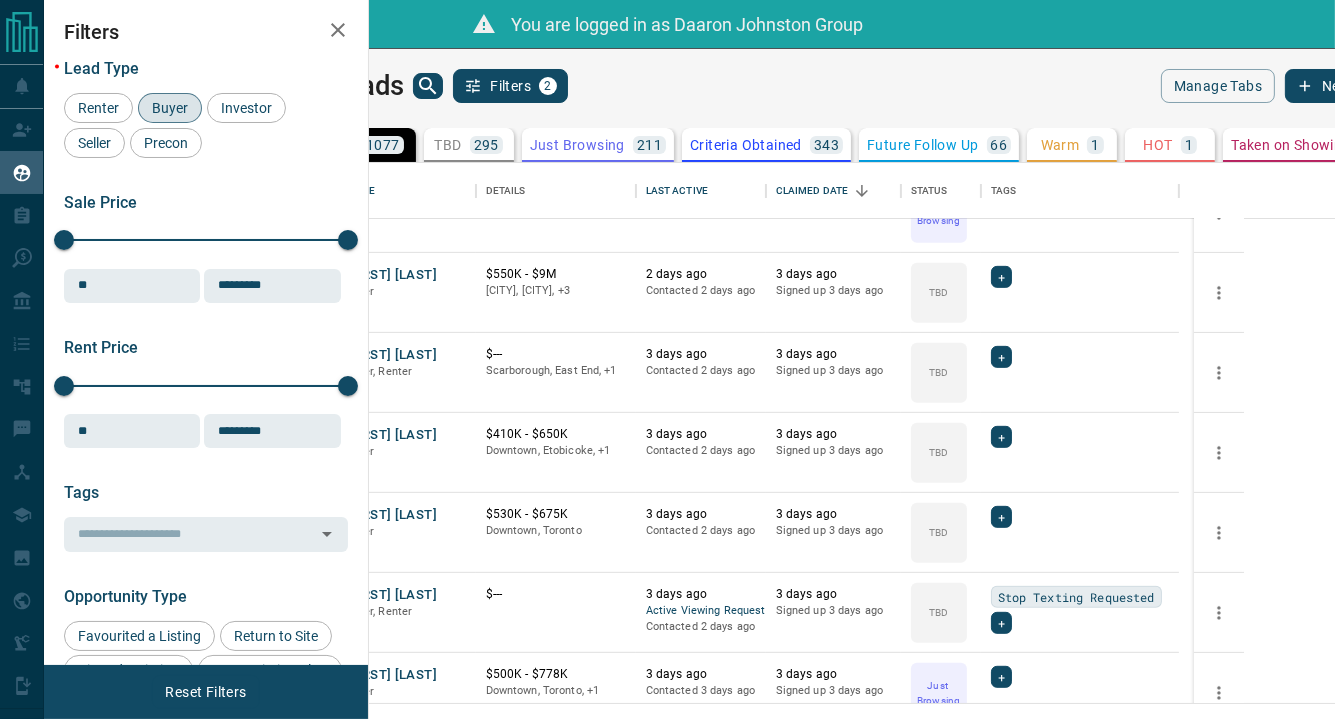 scroll, scrollTop: 1514, scrollLeft: 0, axis: vertical 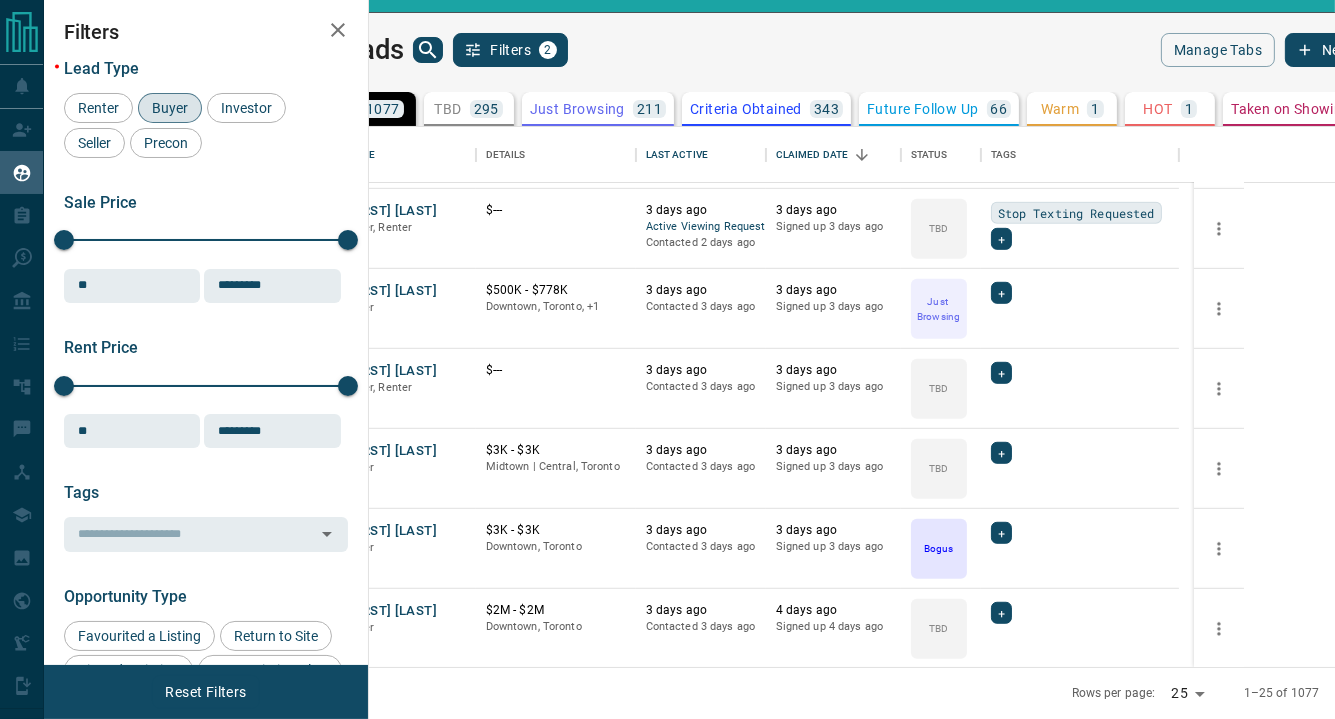 click on "Lead Transfers Claim Leads My Leads Tasks Opportunities Deals Campaigns Automations Messages Broker Bay Training Media Services Agent Resources Precon Worksheet Mobile Apps Disclosure Logout You are logged in as [FIRST] [LAST] My Leads Filters 2 Manage Tabs New Lead All 1077 TBD 295 Do Not Contact - Not Responsive 4 Bogus 156 Just Browsing 211 Criteria Obtained 343 Future Follow Up 66 Warm 1 HOT 1 Taken on Showings - Submitted Offer - Client - Name Details Last Active Claimed Date Status Tags [FIRST] [LAST] Buyer C [PRICE] [CITY] | [CITY], [CITY] [TIME] ago Contacted [TIME] ago [TIME] ago Signed up [TIME] ago Just Browsing + [FIRST] [LAST] Buyer P [PRICE] [CITY], [CITY], +3 [TIME] ago Contacted [TIME] ago [TIME] ago Signed up [TIME] ago TBD + [FIRST] [LAST] Buyer, Renter C [PRICE] [CITY], [CITY], +1 [TIME] ago Contacted [TIME] ago [TIME] ago Signed up [TIME] ago TBD + [FIRST] [LAST] Buyer C [PRICE] [CITY], [CITY], +1 [TIME] ago Contacted [TIME] ago TBD + [FIRST] [LAST]" at bounding box center (667, 335) 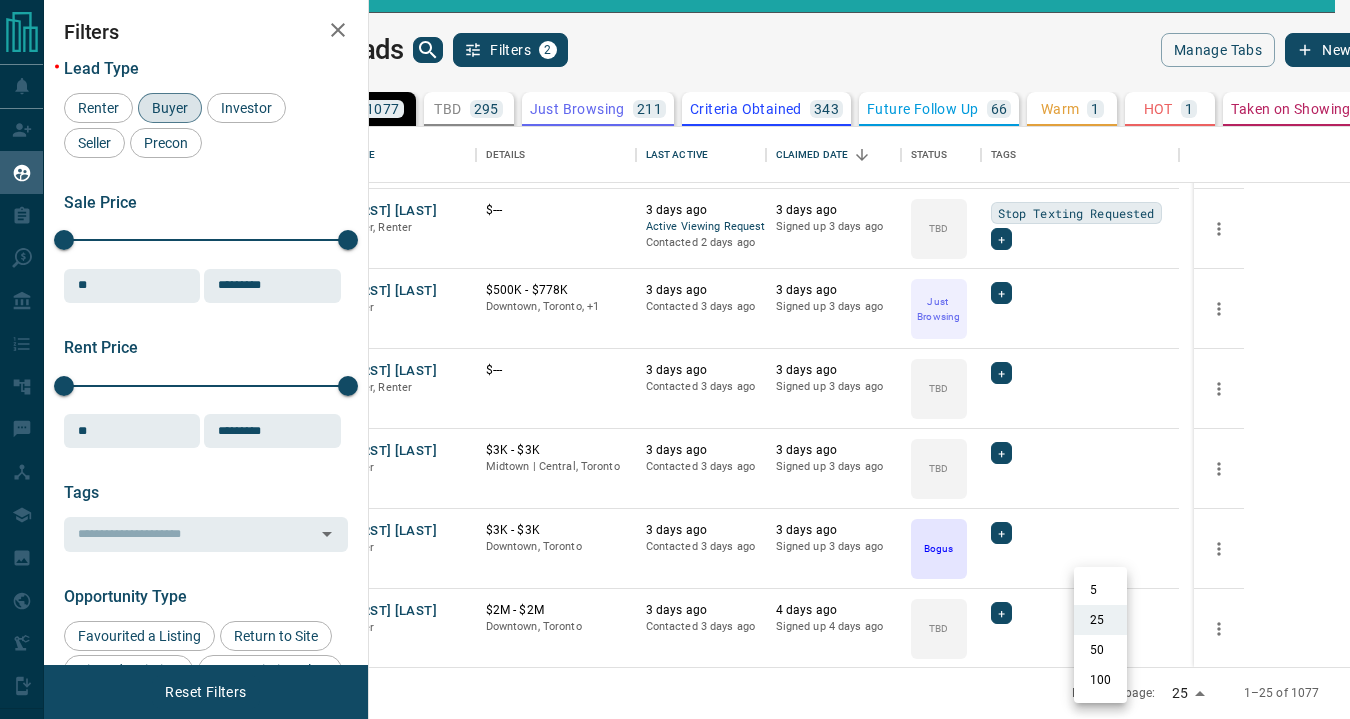 click on "50" at bounding box center (1100, 650) 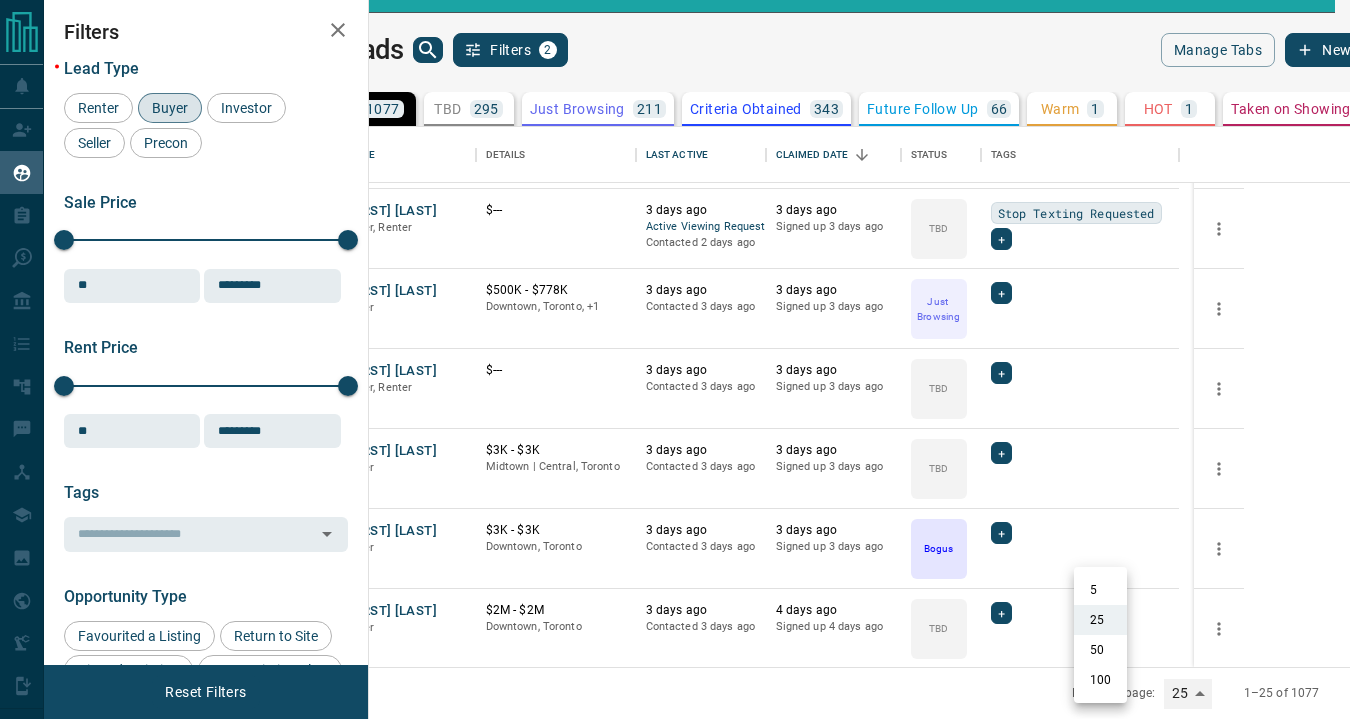 type on "**" 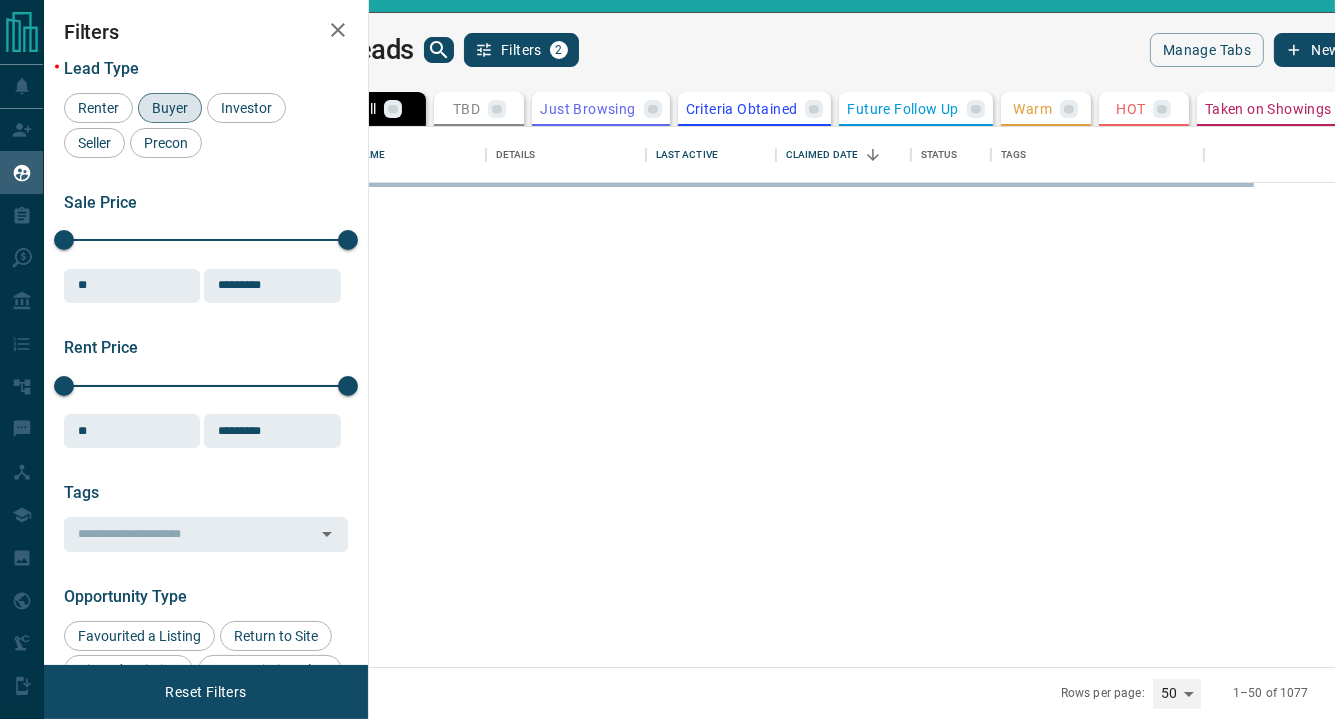 scroll, scrollTop: 15, scrollLeft: 16, axis: both 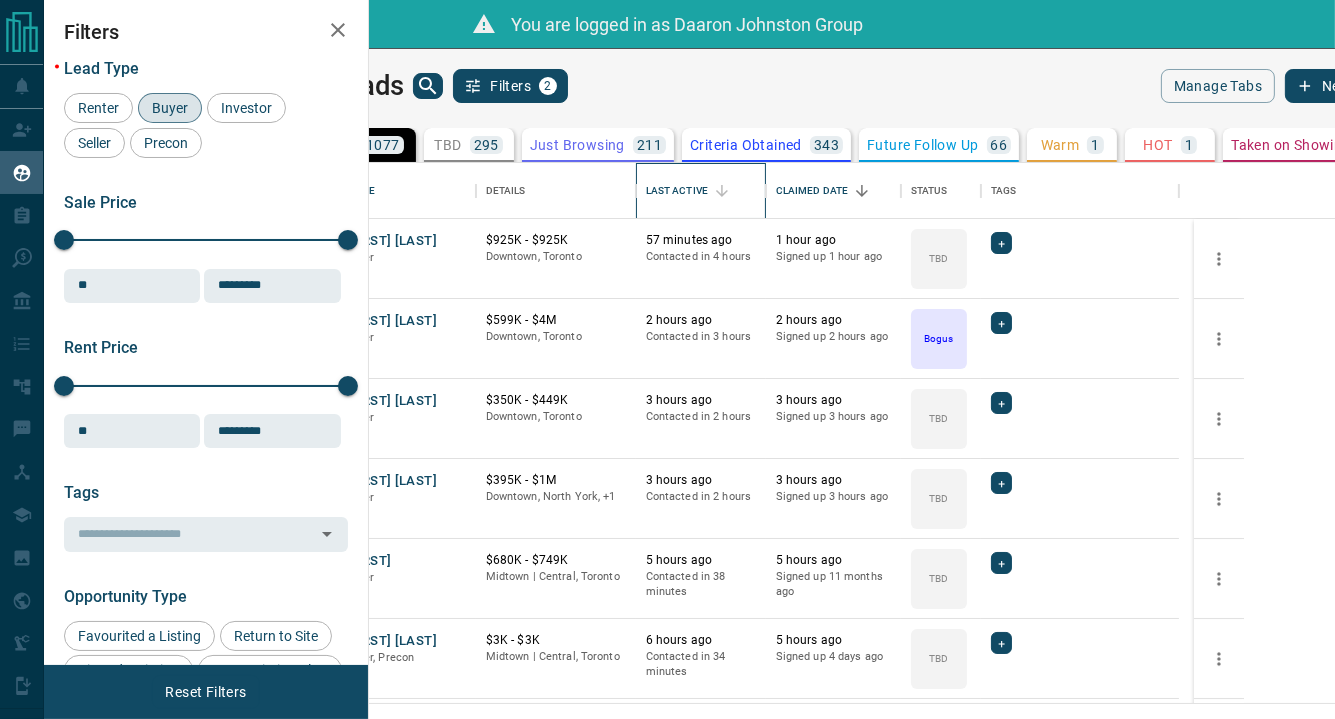 click on "Last Active" at bounding box center [677, 191] 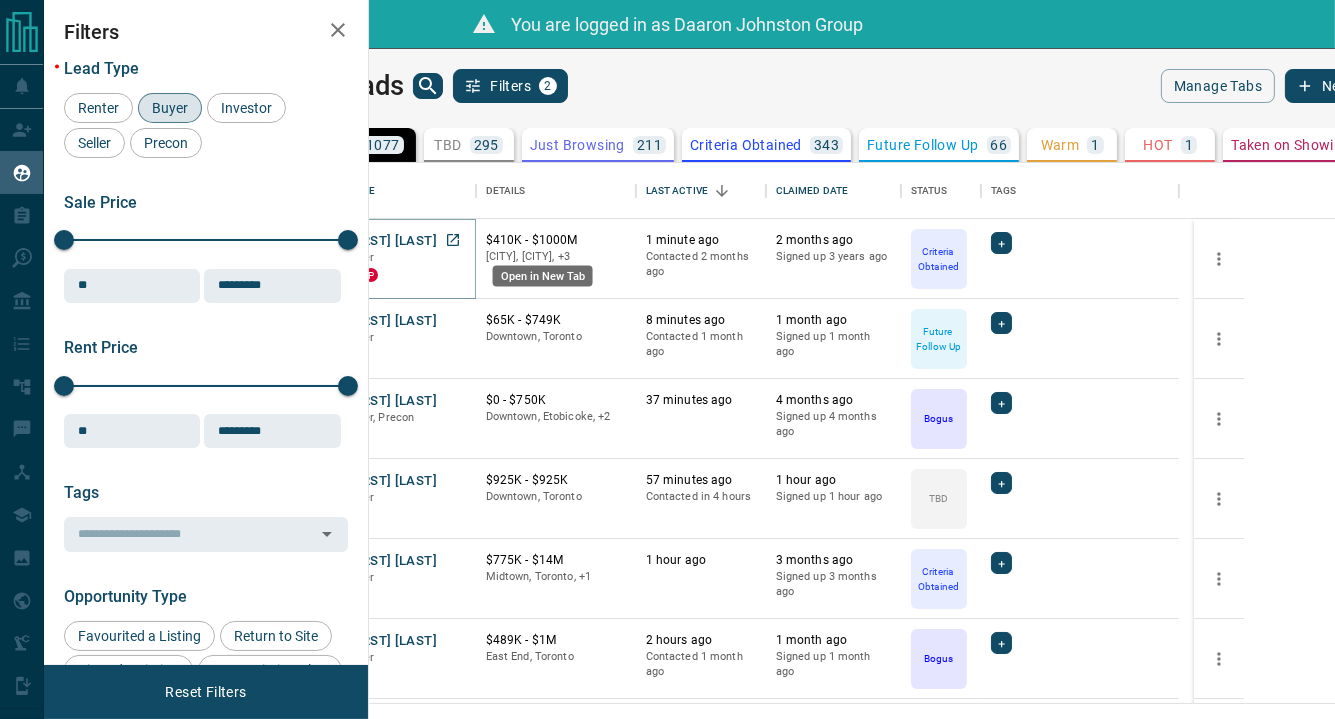 click 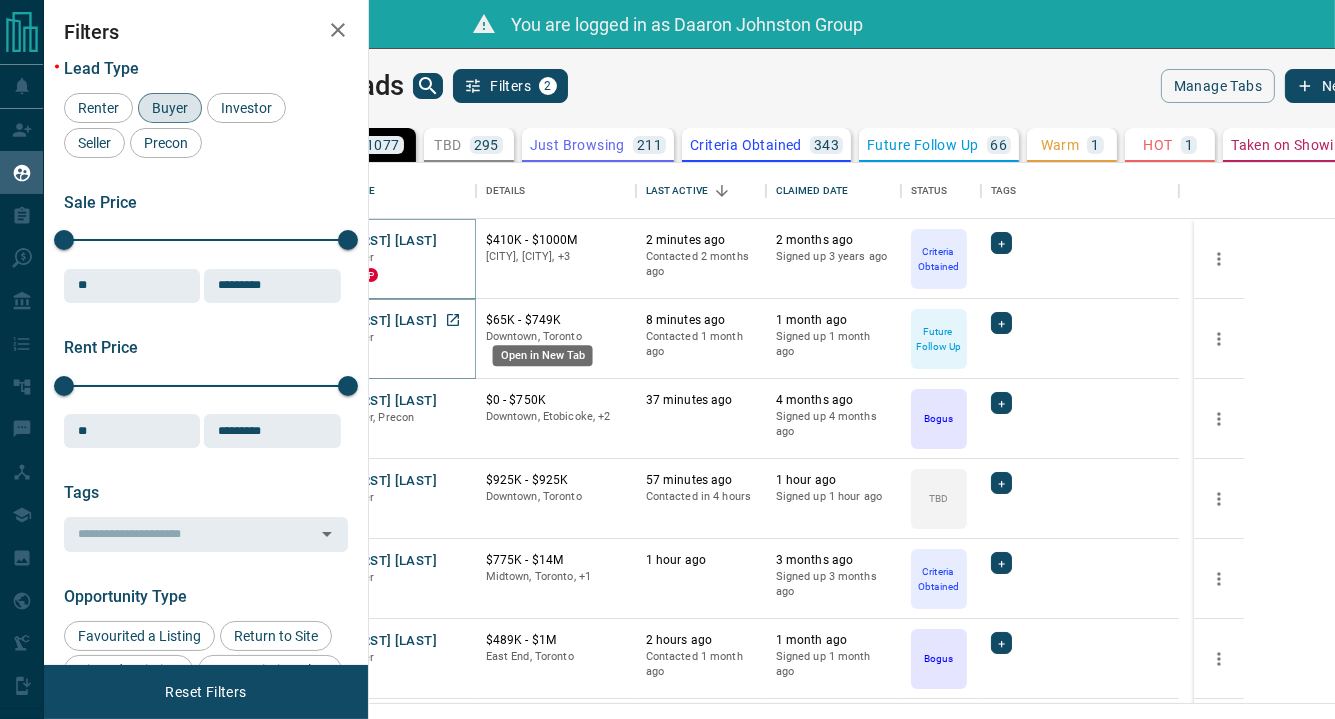 click 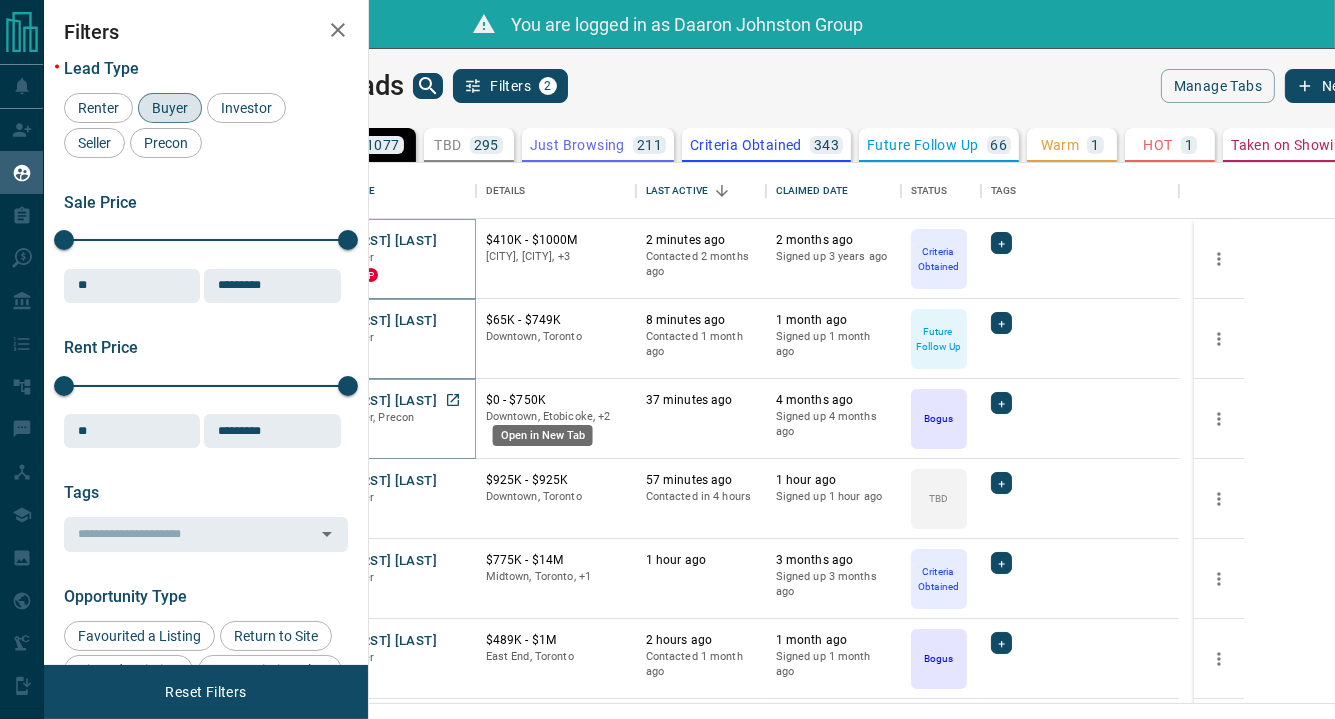 click 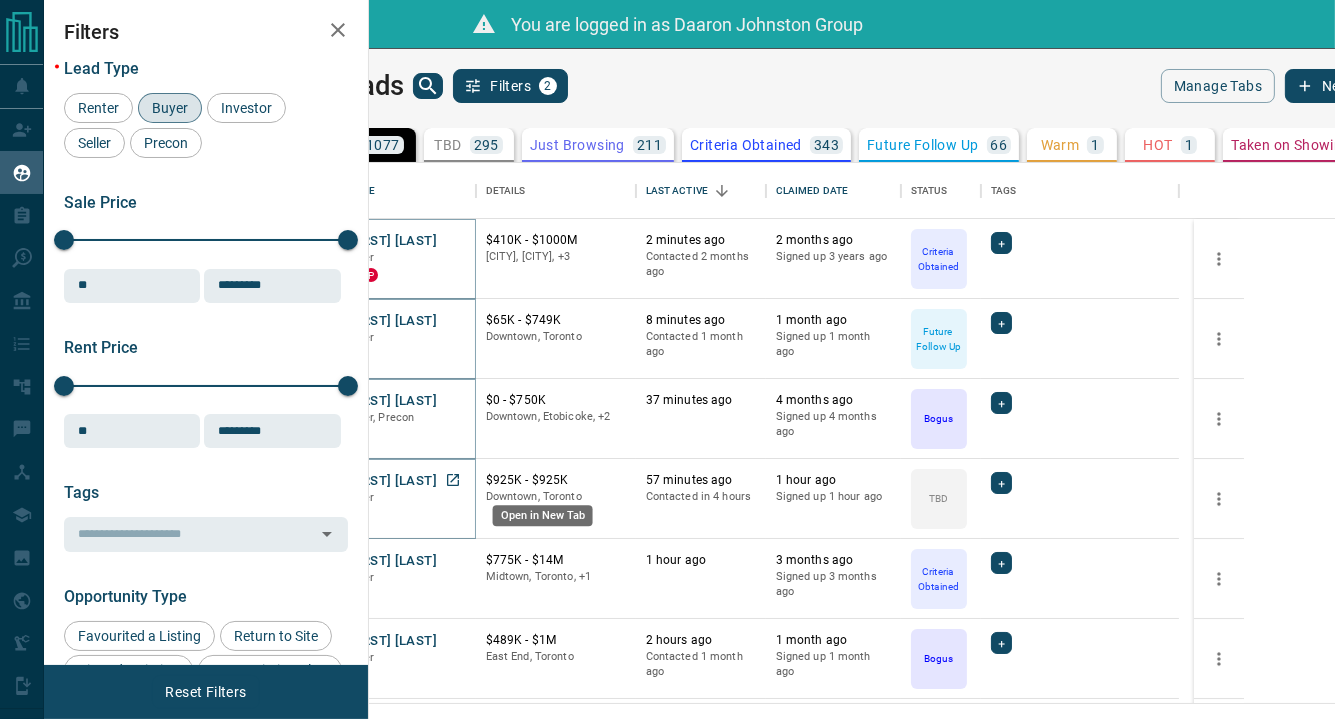 click 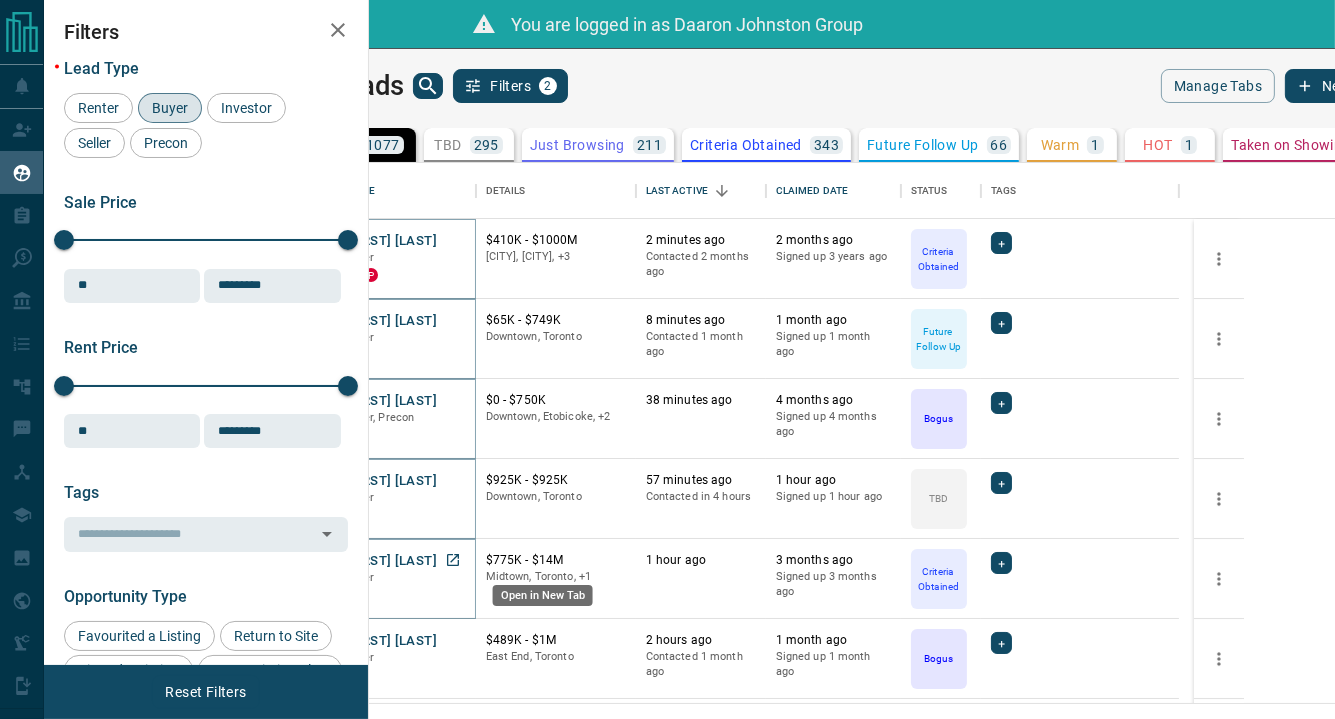click 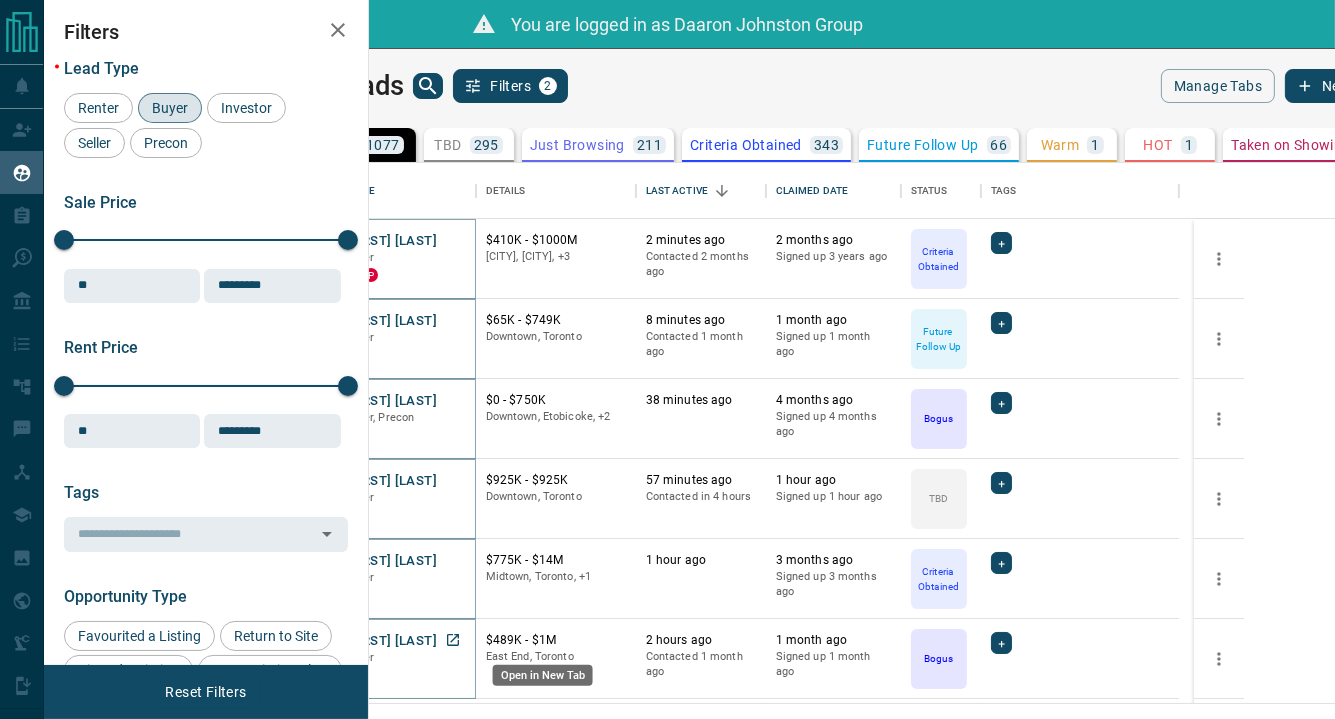 click 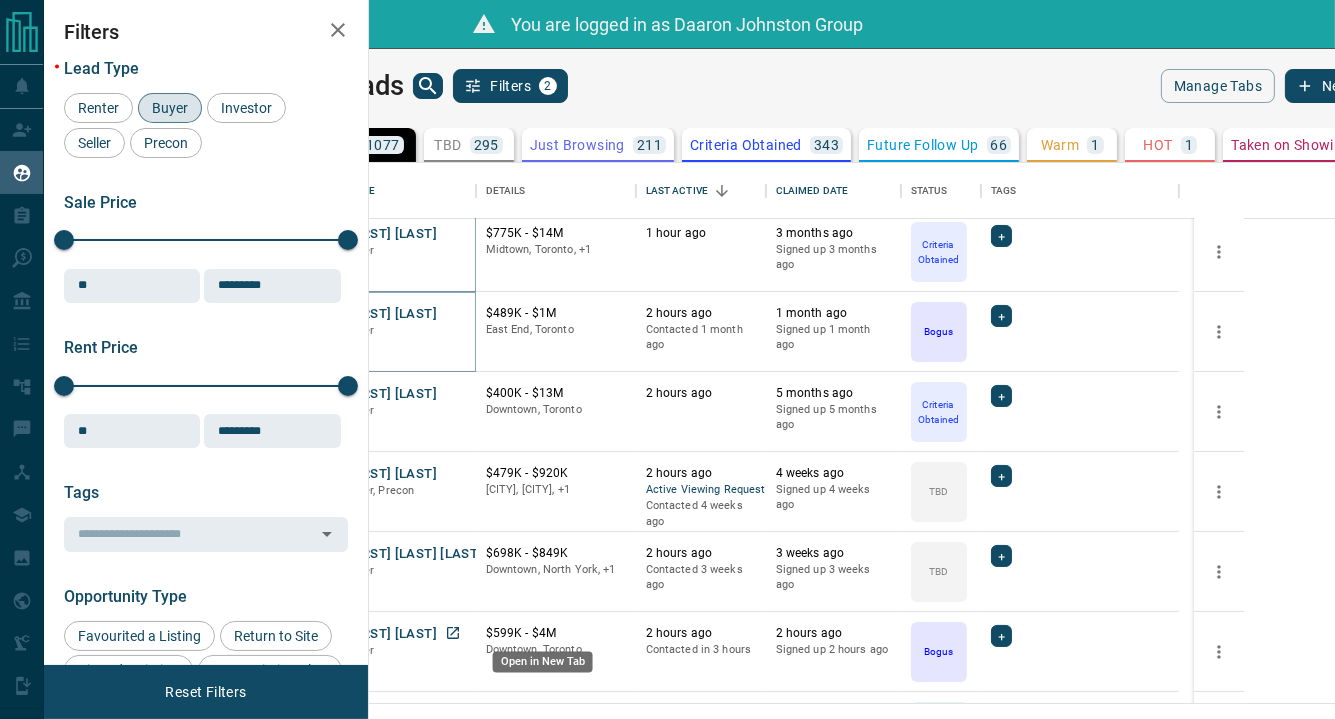 scroll, scrollTop: 333, scrollLeft: 0, axis: vertical 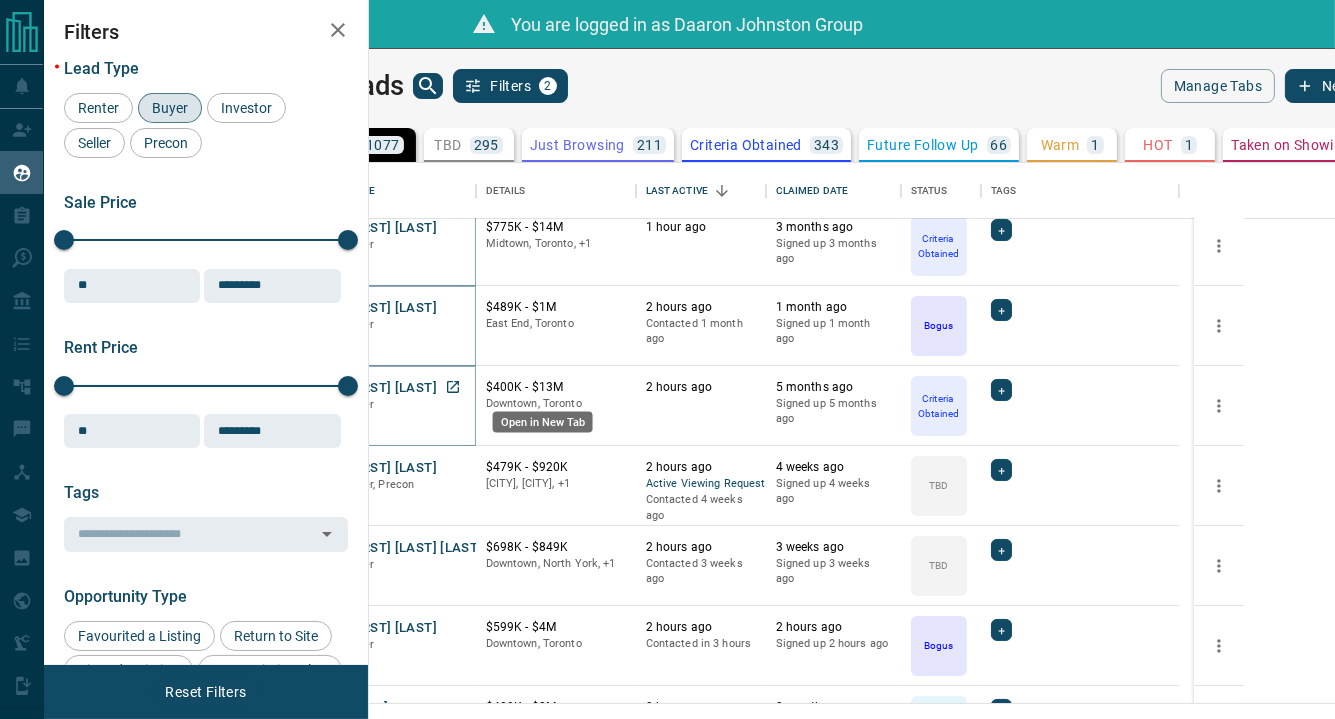 click 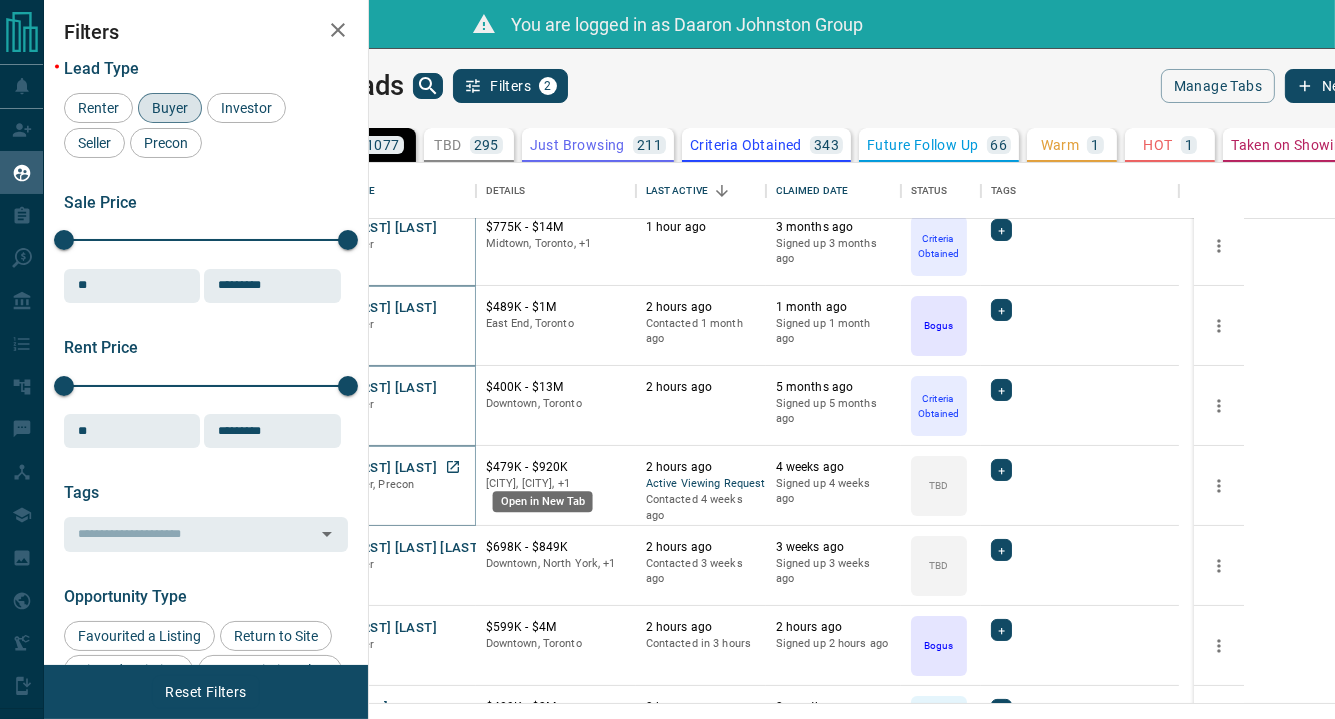 click 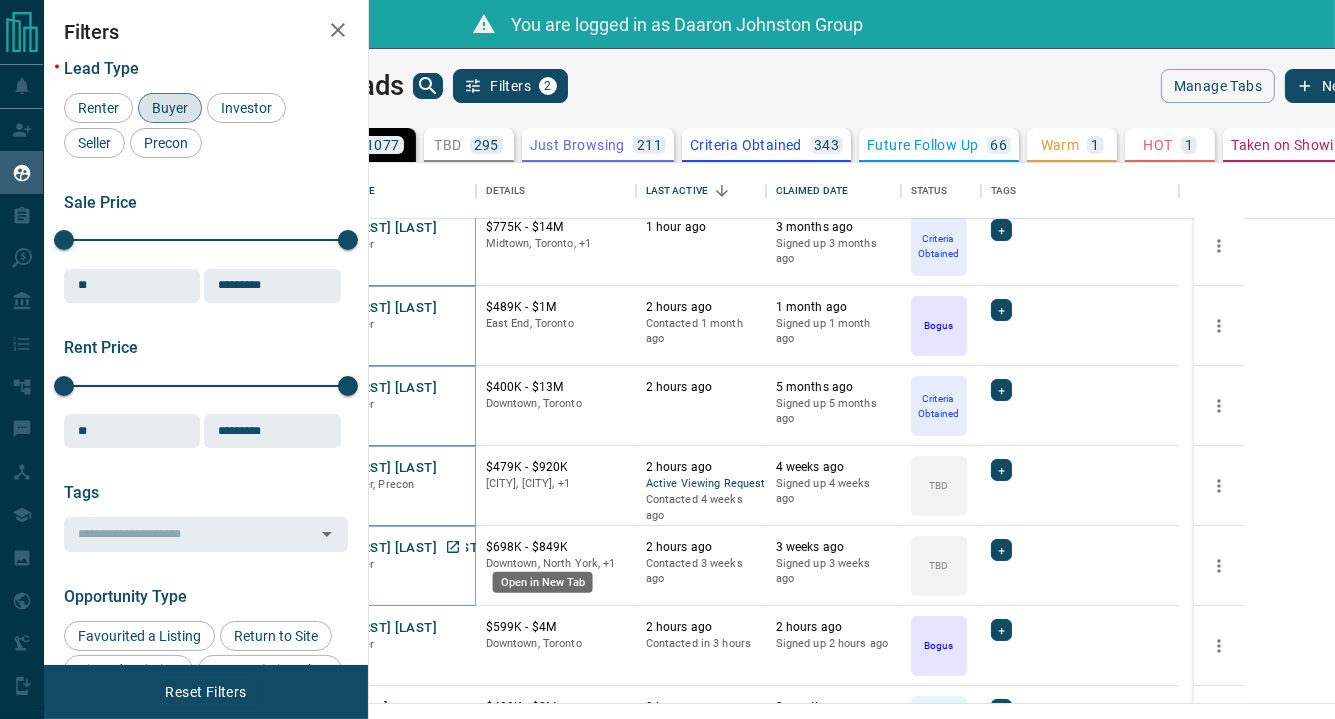 click 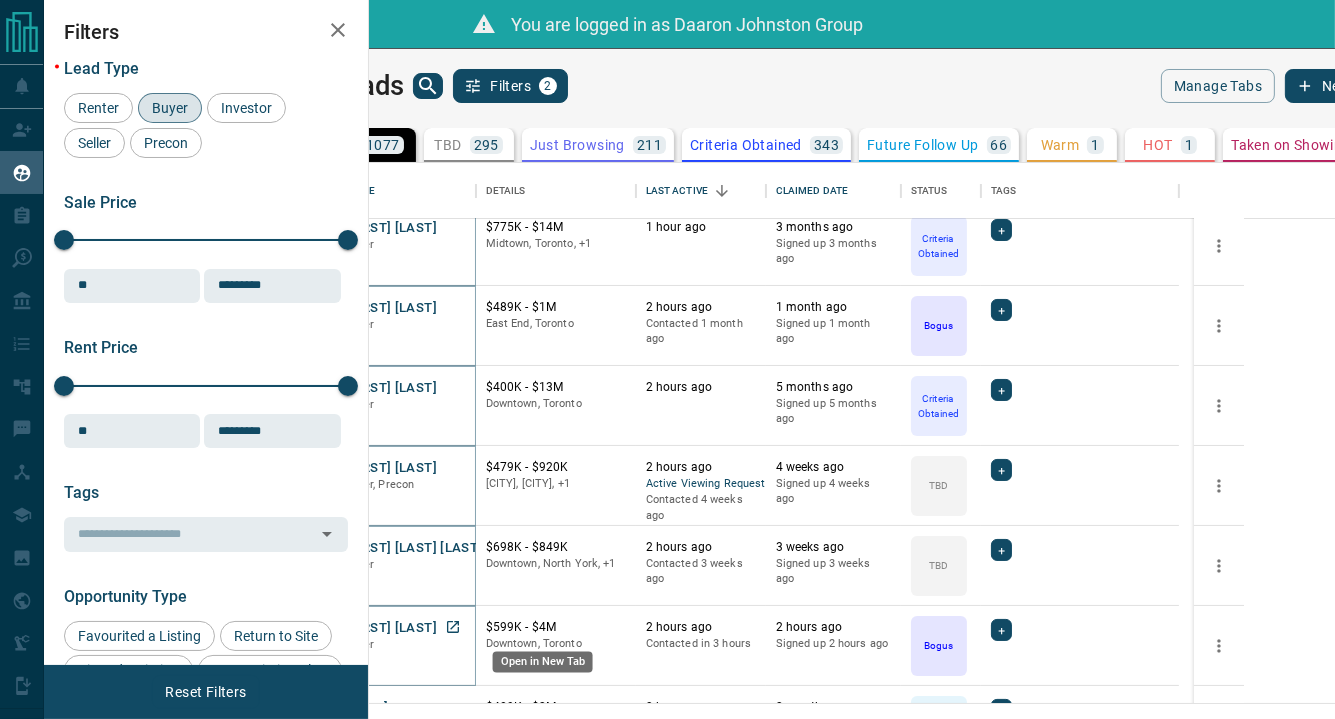 click 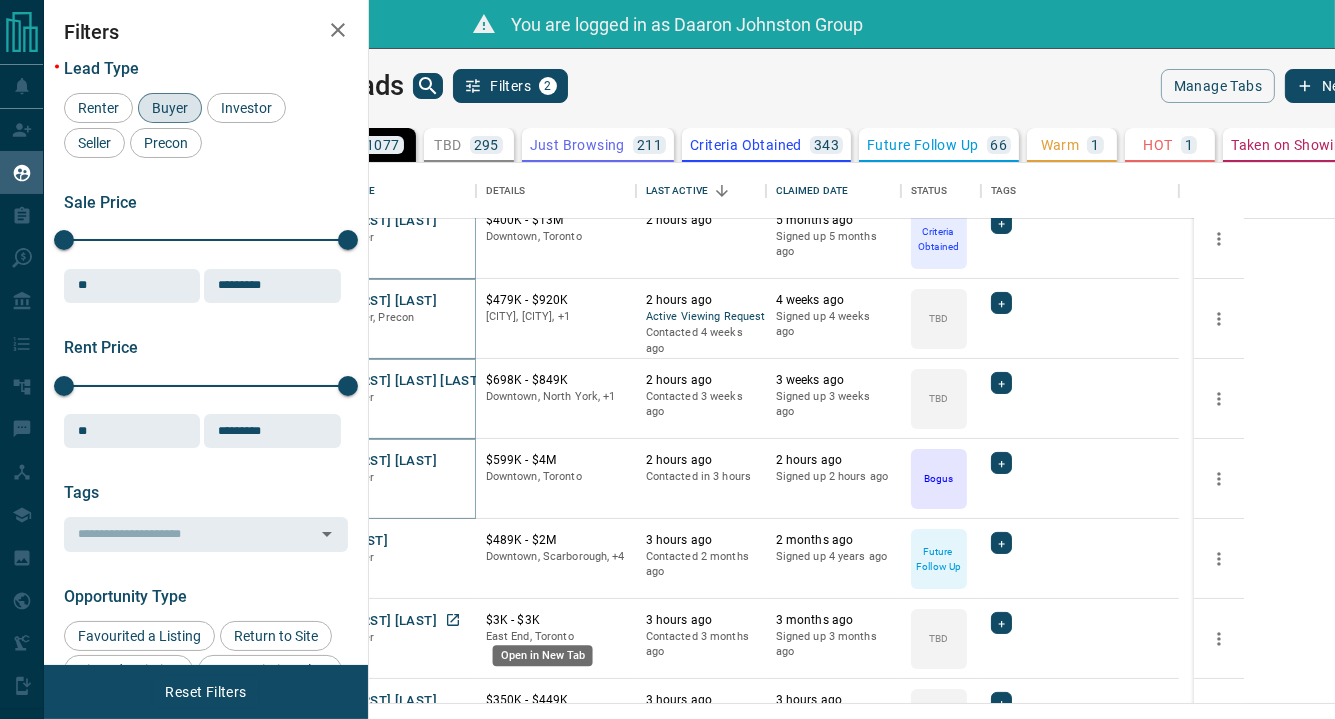 scroll, scrollTop: 666, scrollLeft: 0, axis: vertical 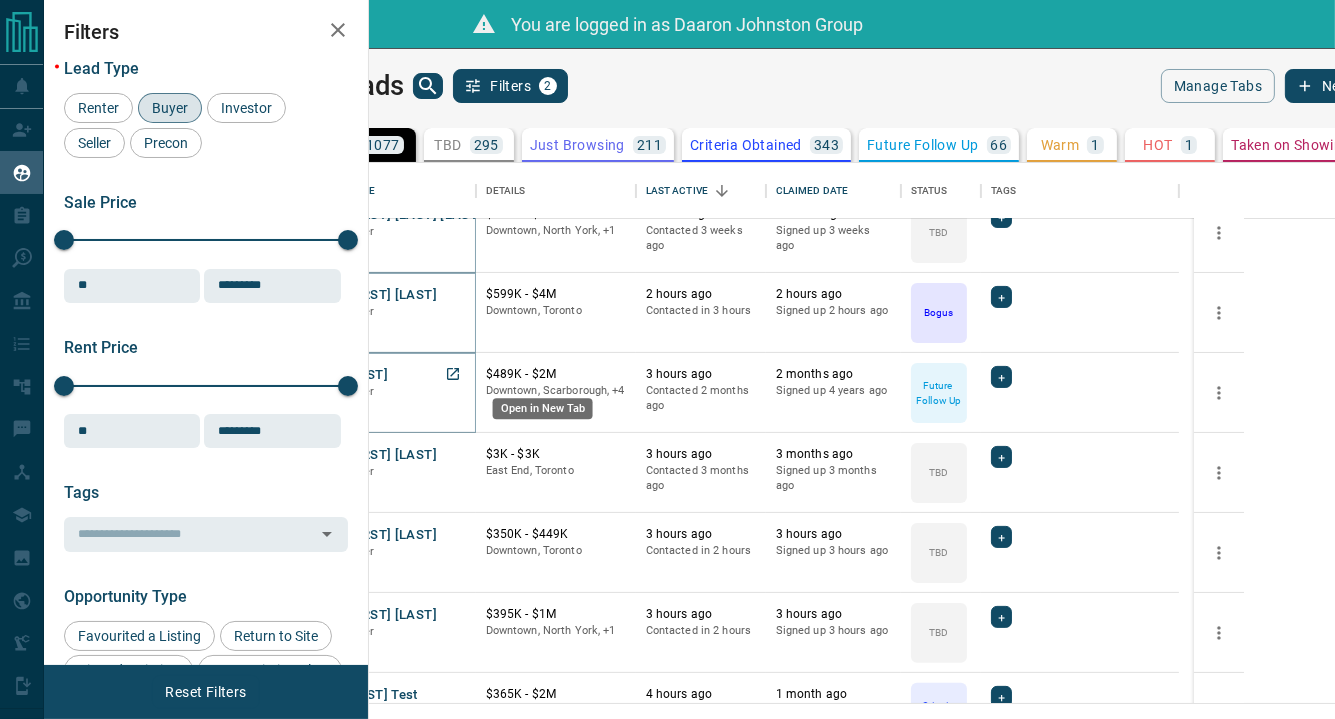 click 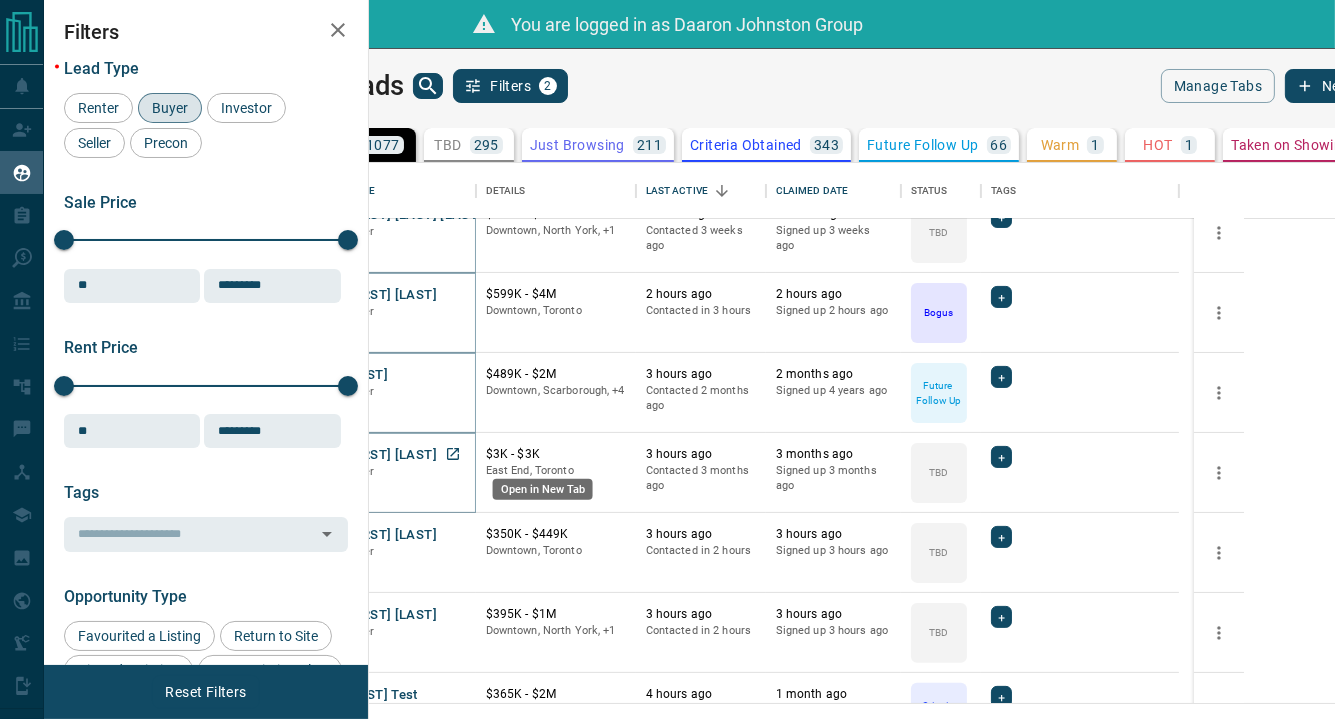 click 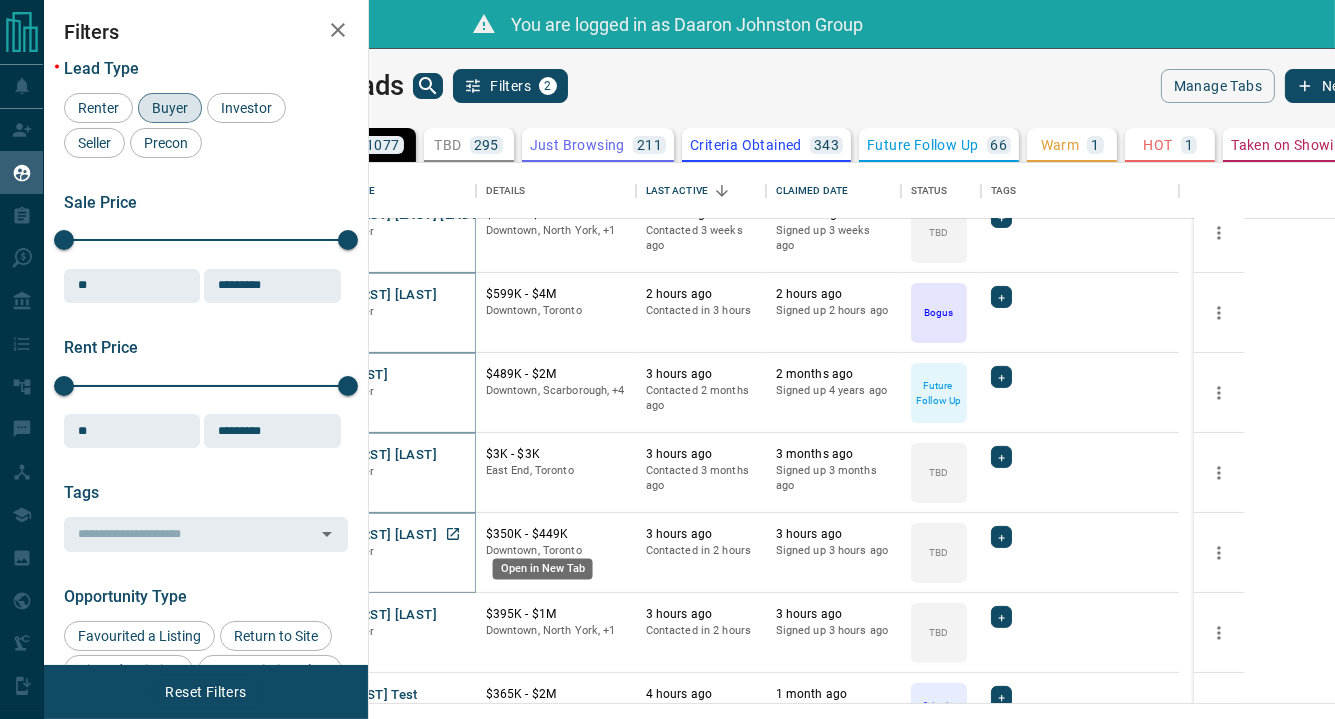 click 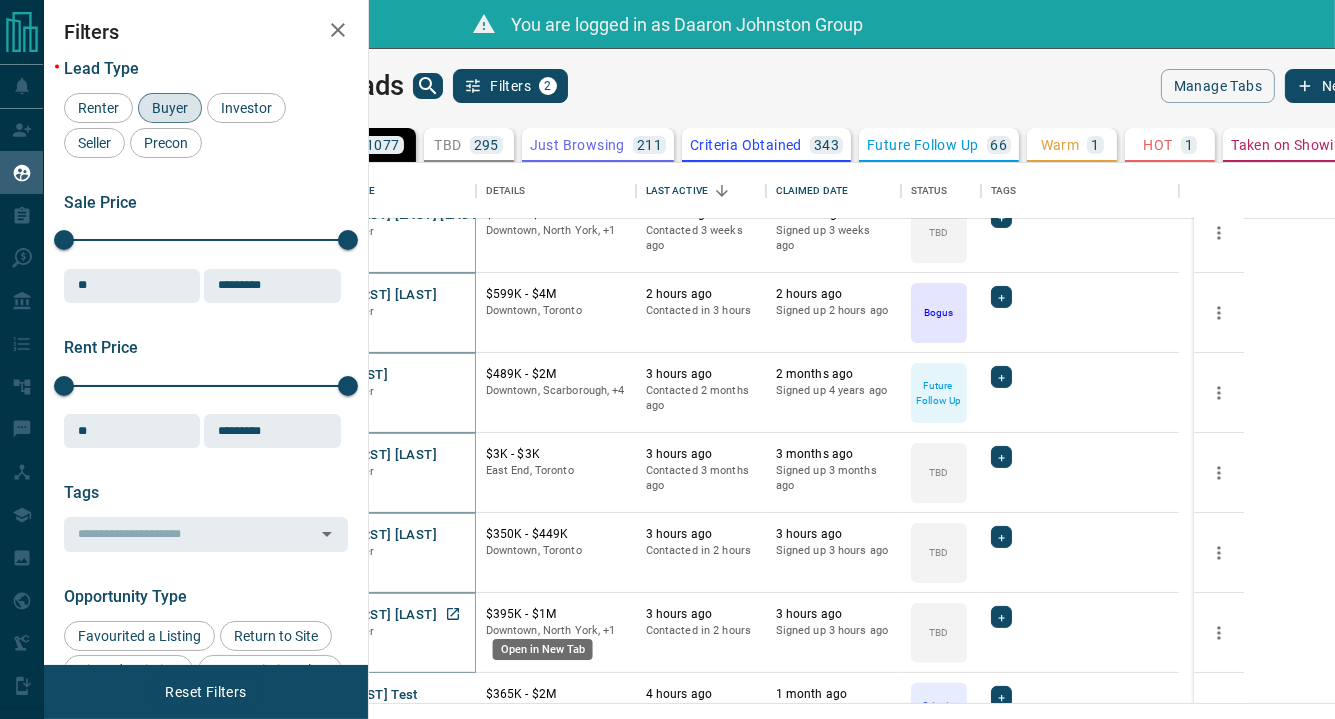 click 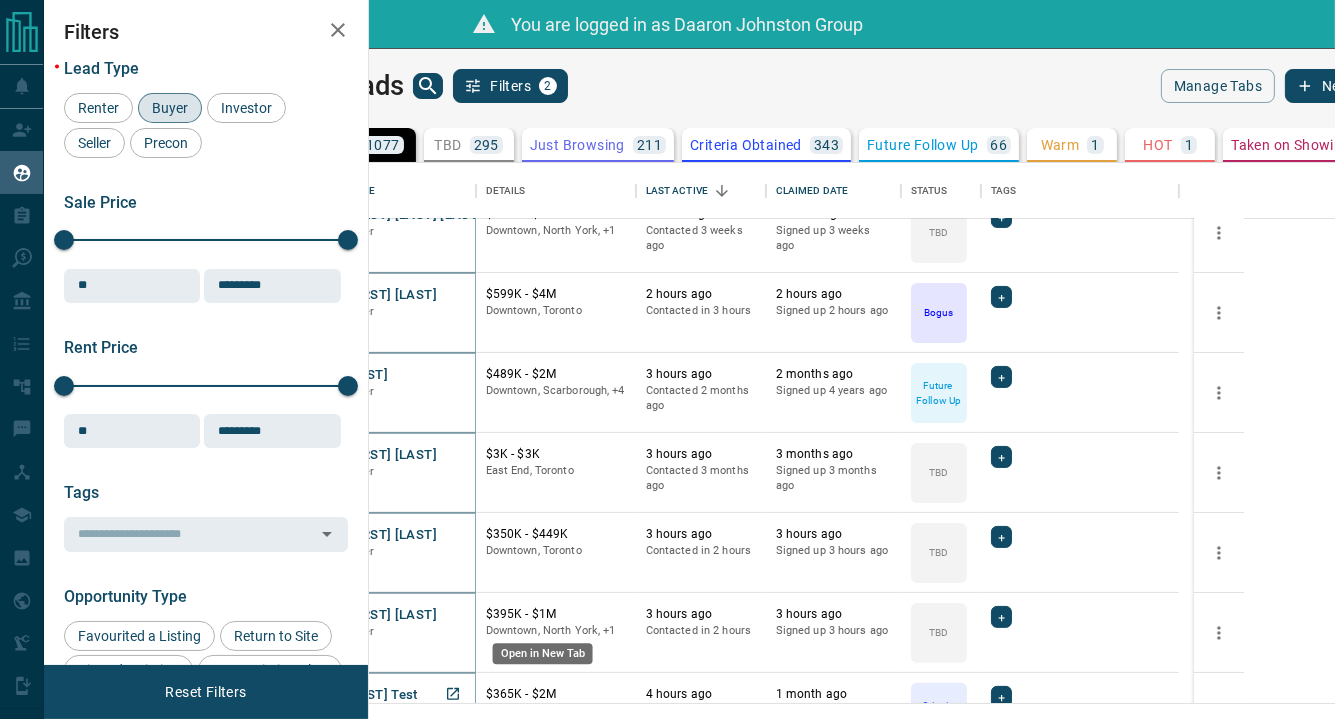 click 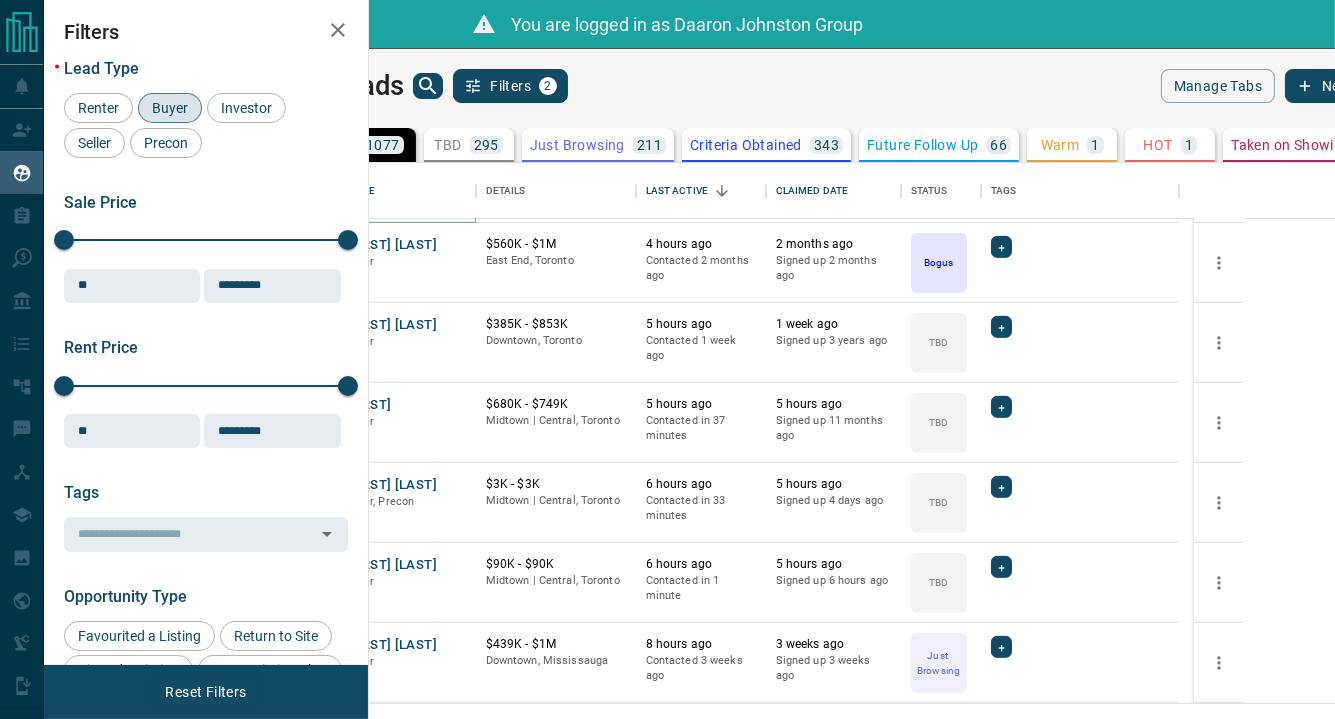 scroll, scrollTop: 1333, scrollLeft: 0, axis: vertical 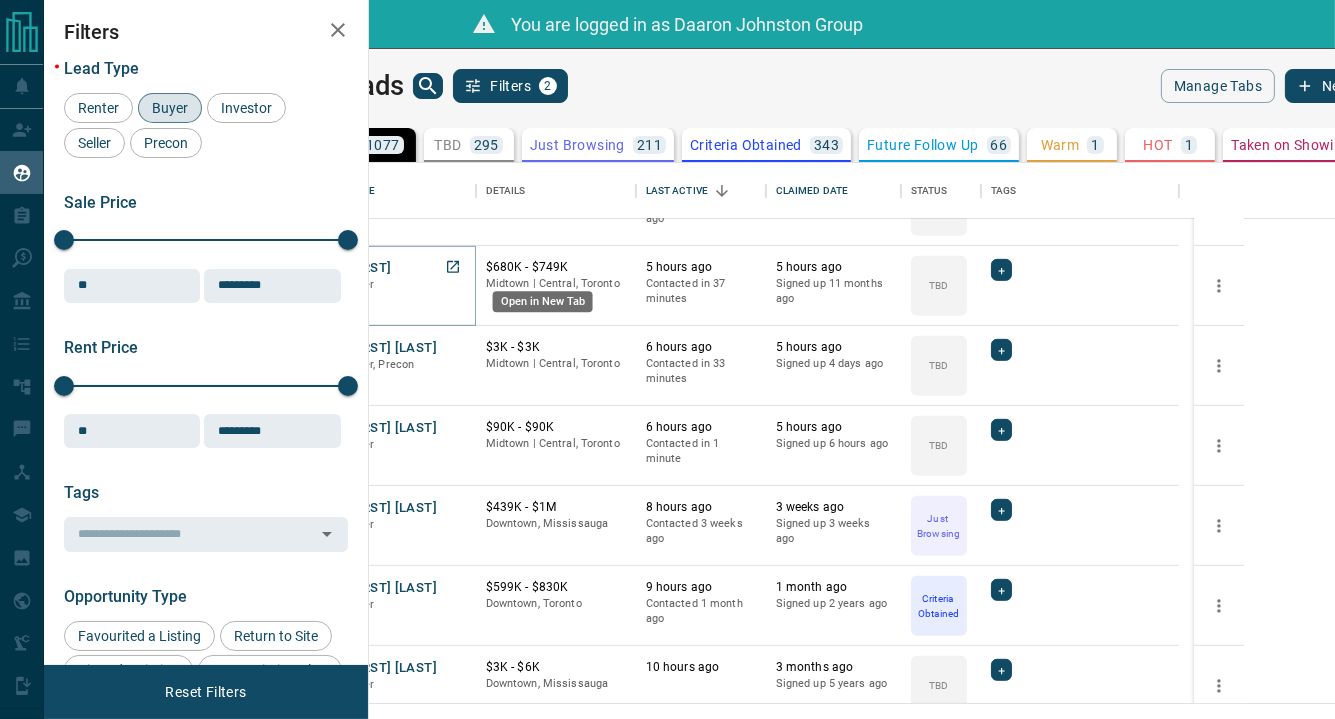click 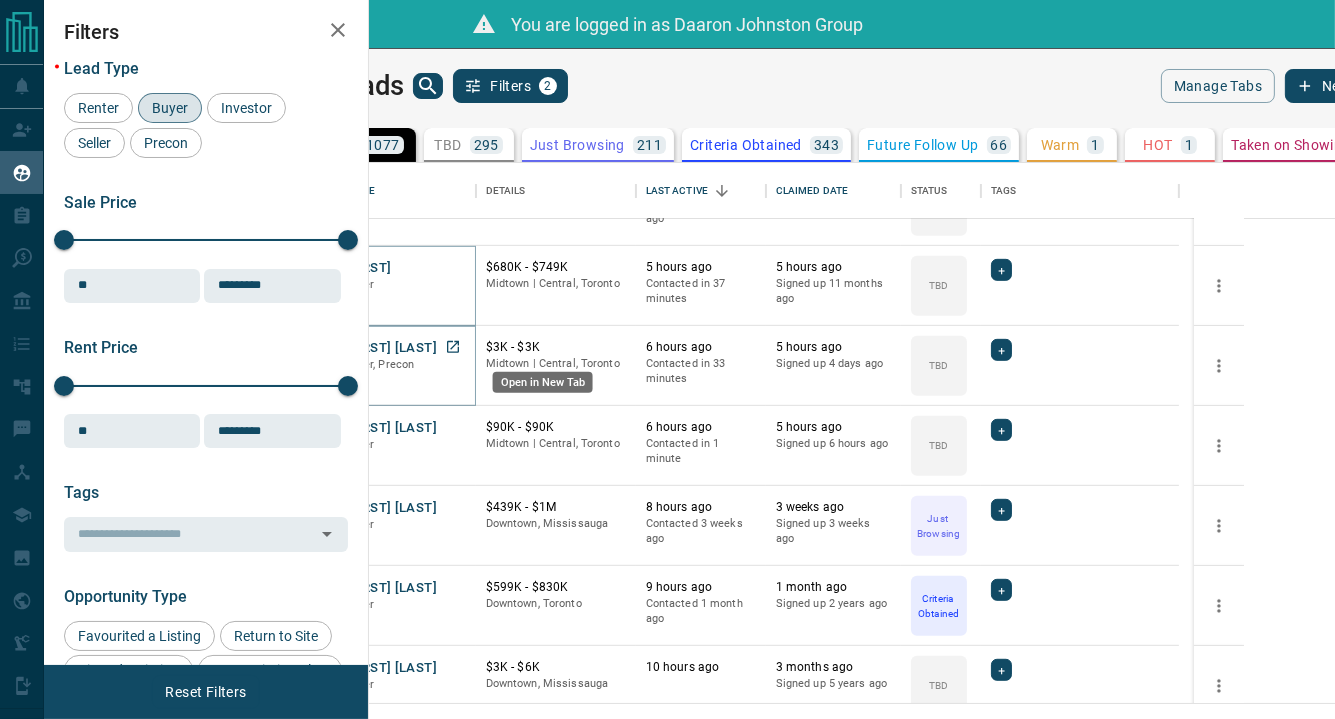 click 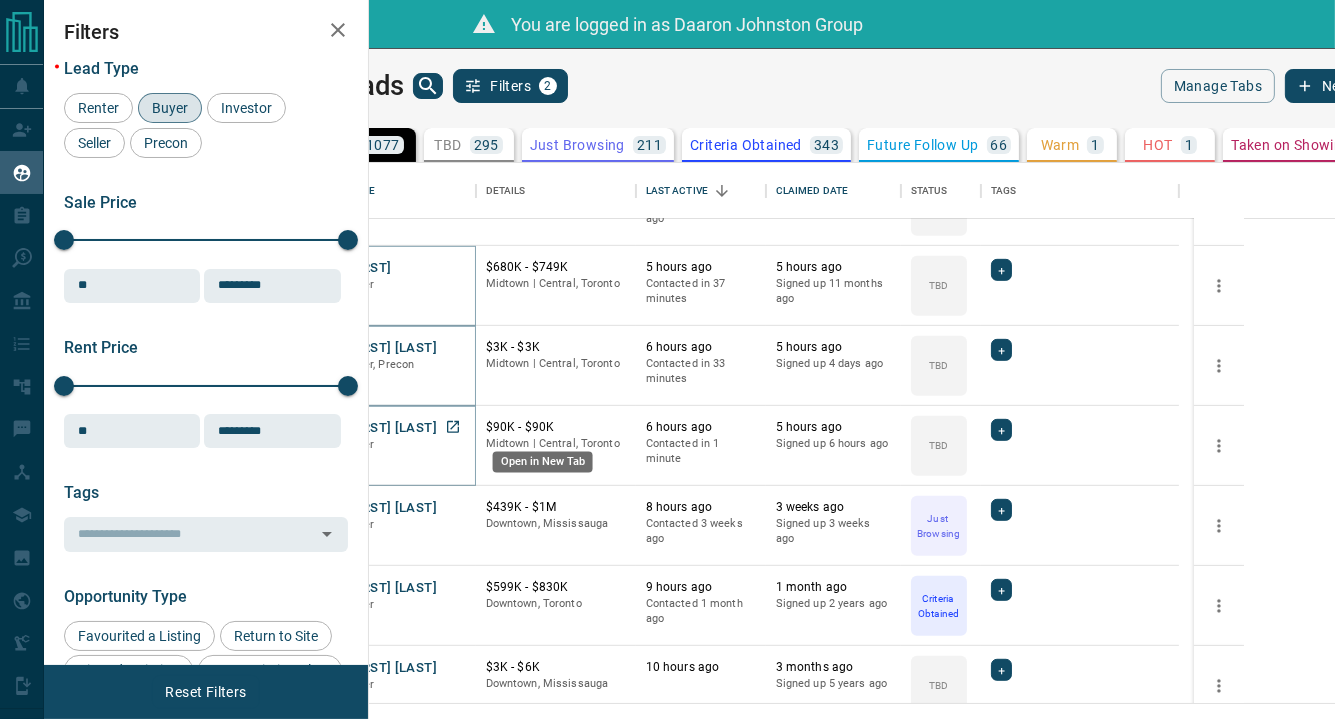 click 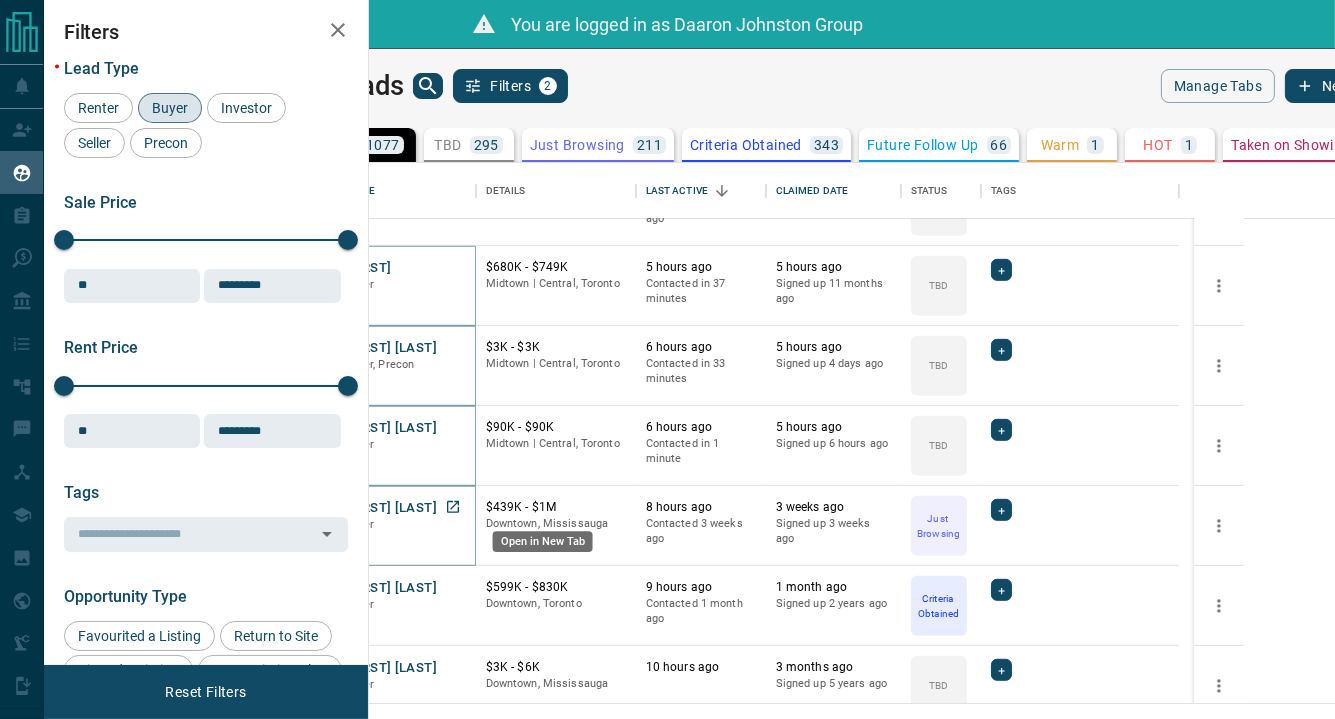 click 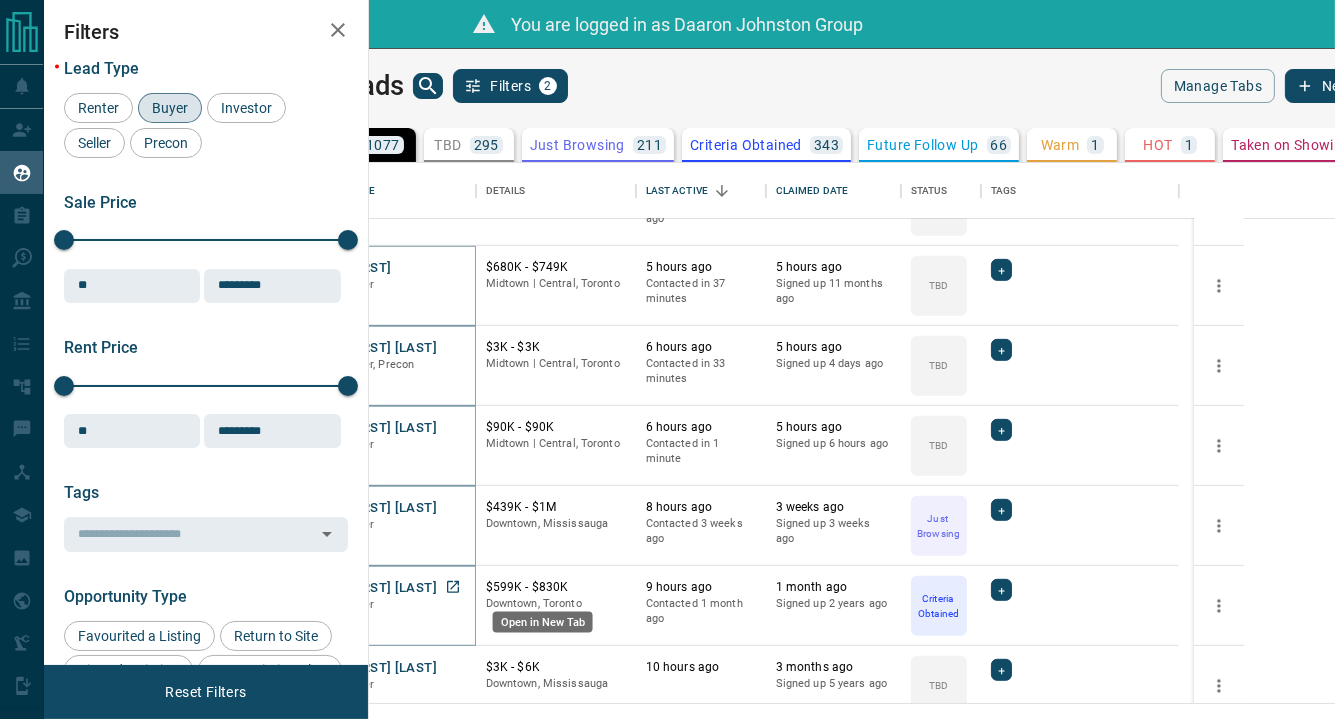 click 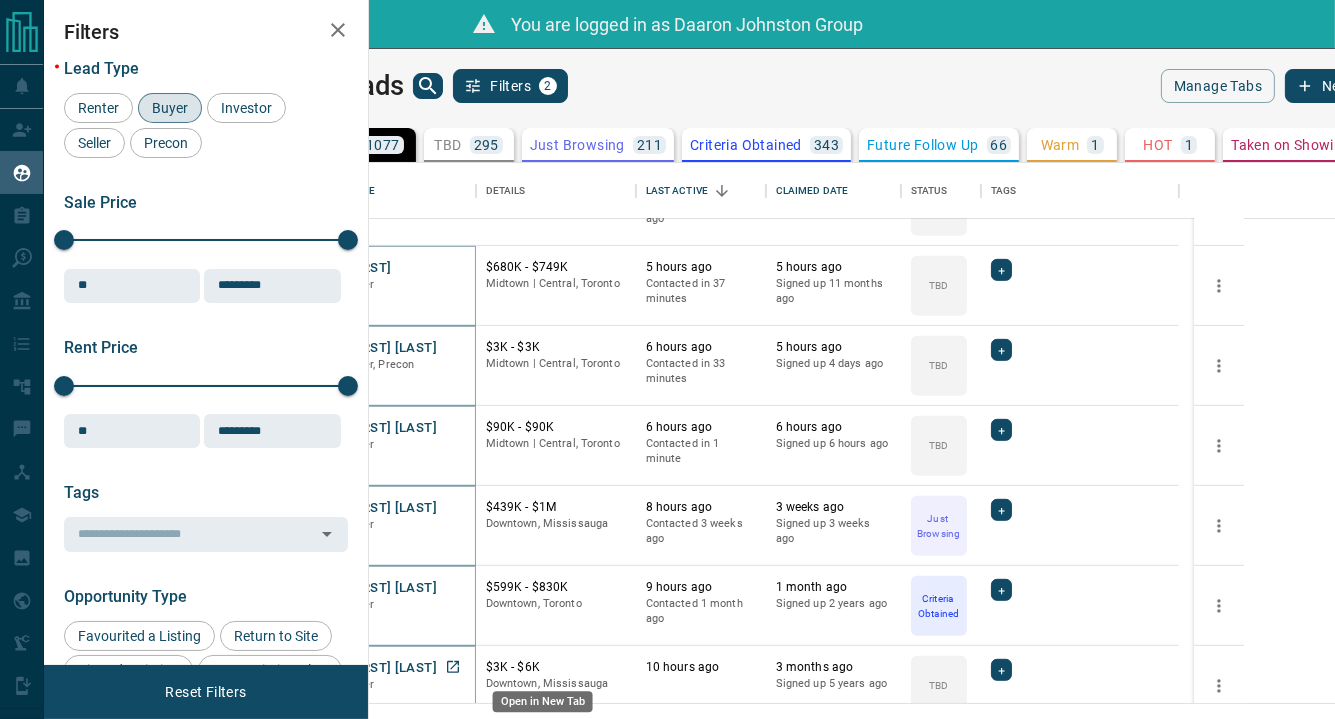 click 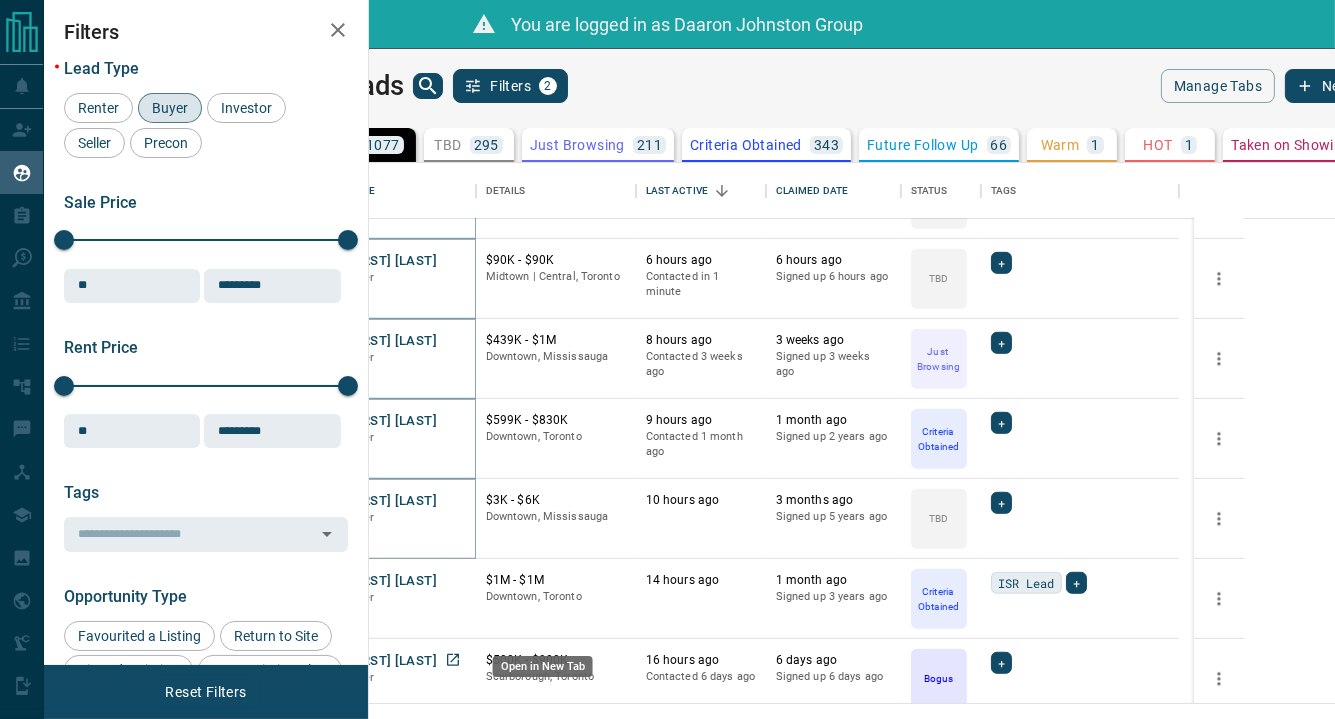 scroll, scrollTop: 1666, scrollLeft: 0, axis: vertical 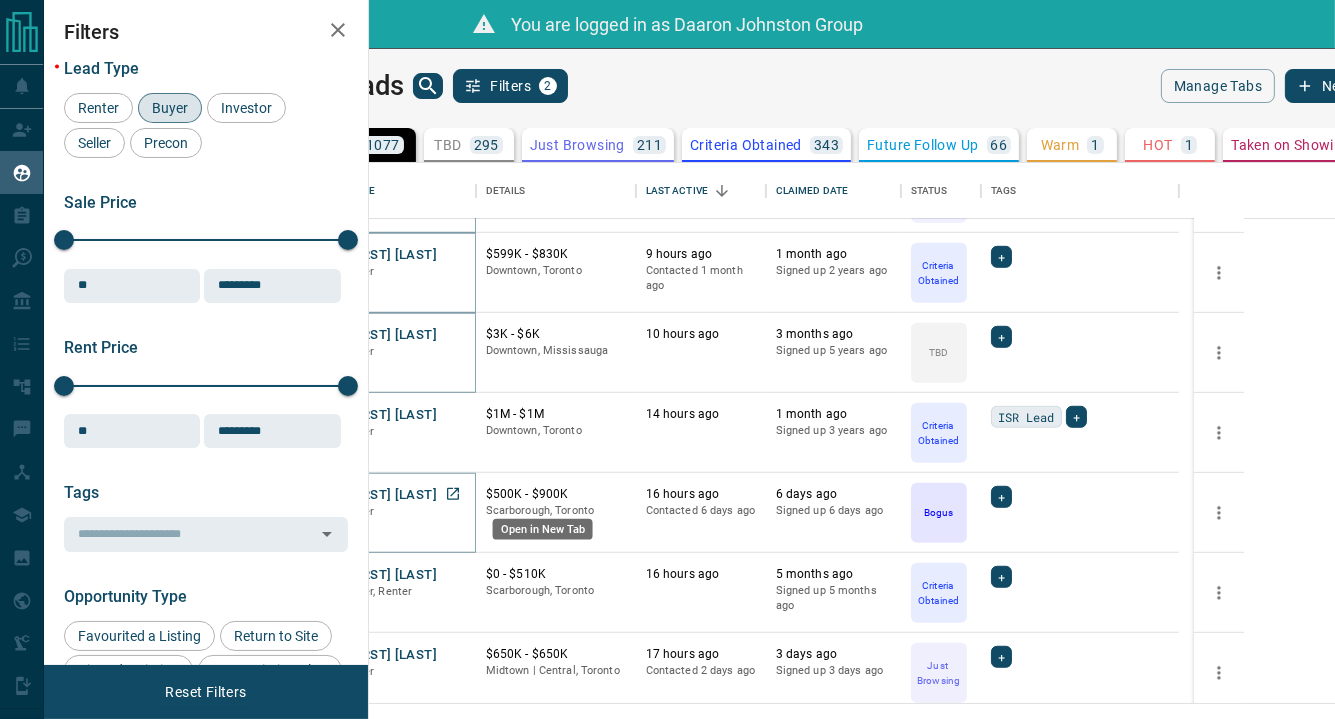 click 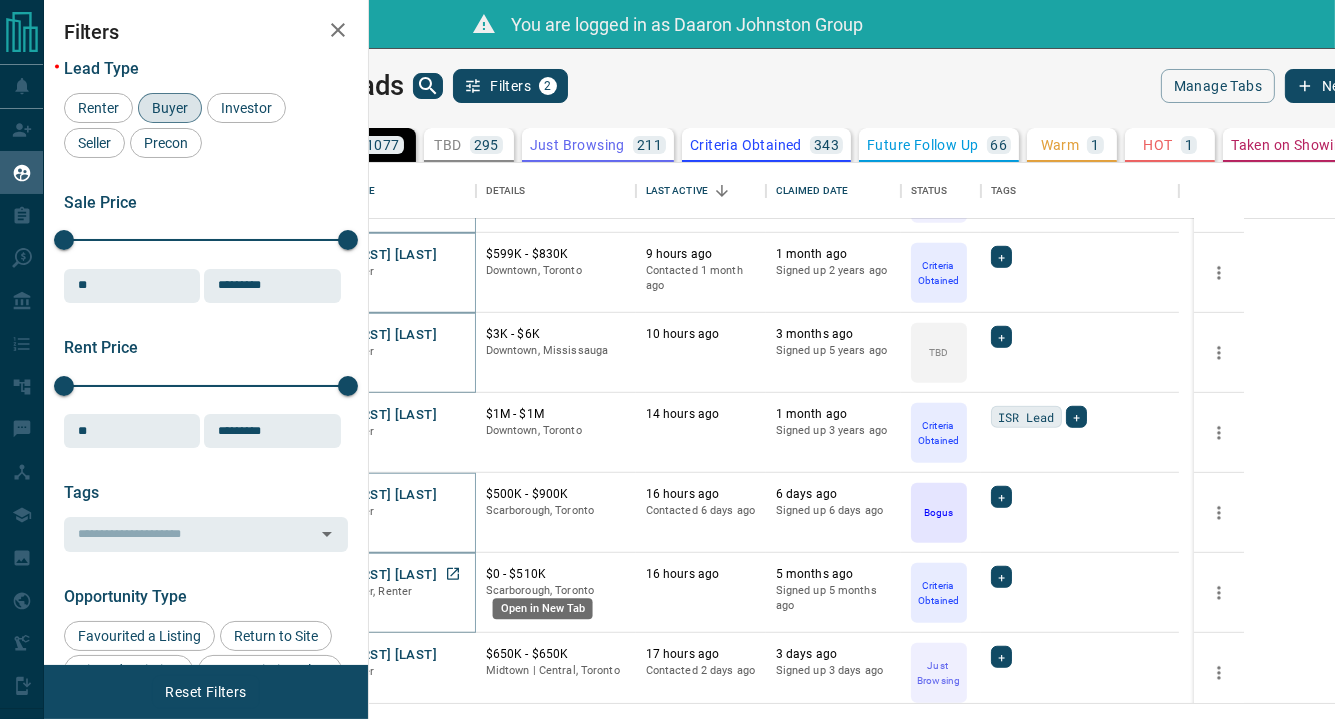 click 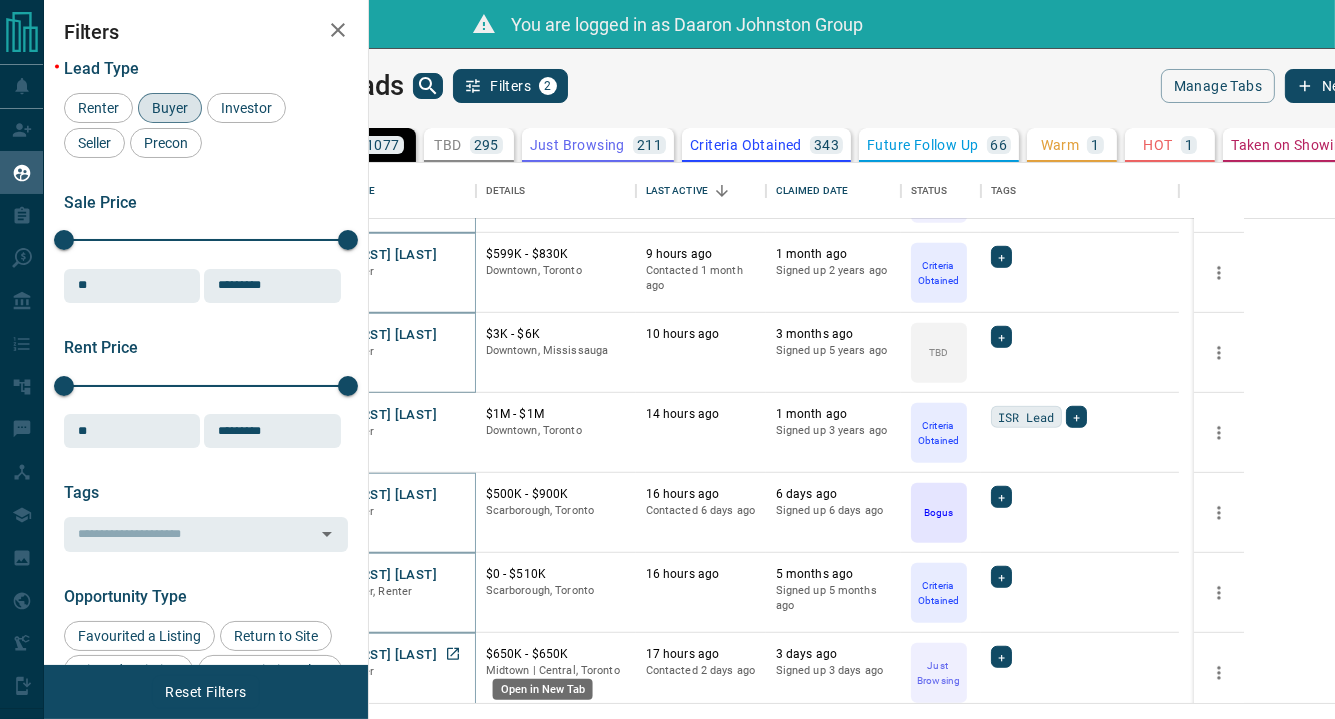 click 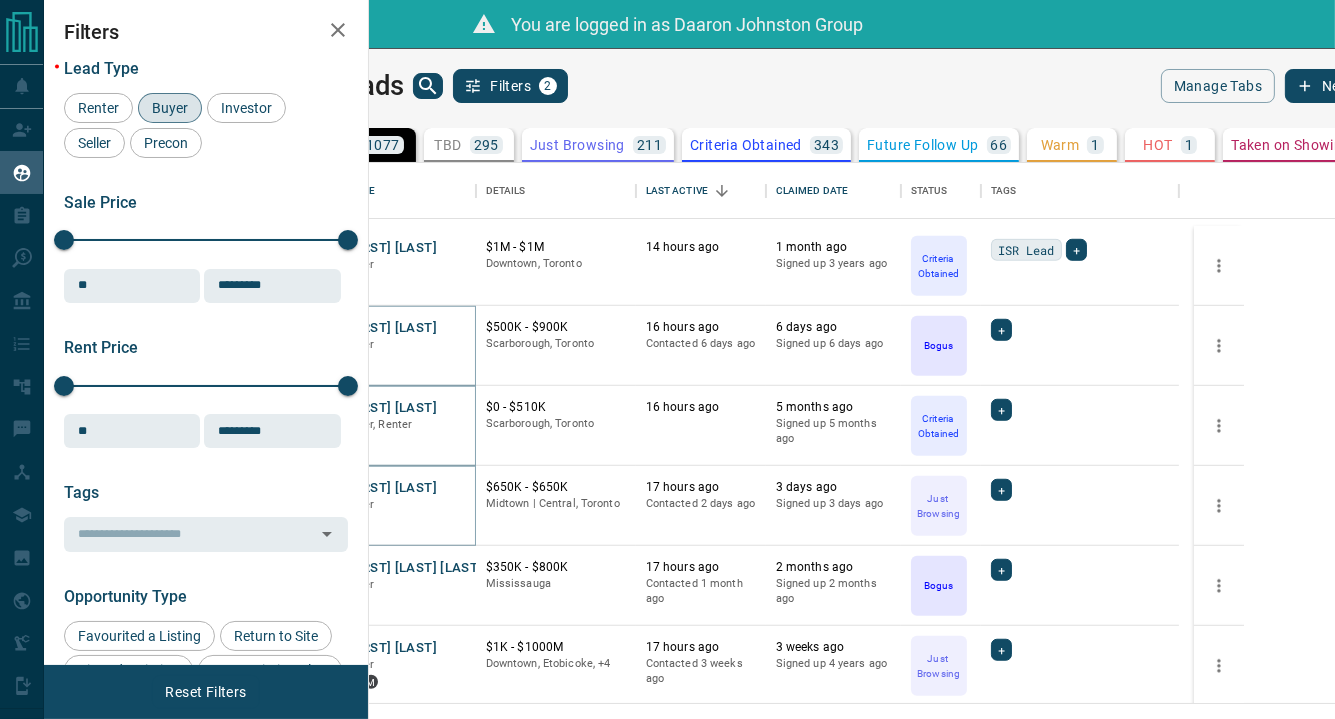 scroll, scrollTop: 2166, scrollLeft: 0, axis: vertical 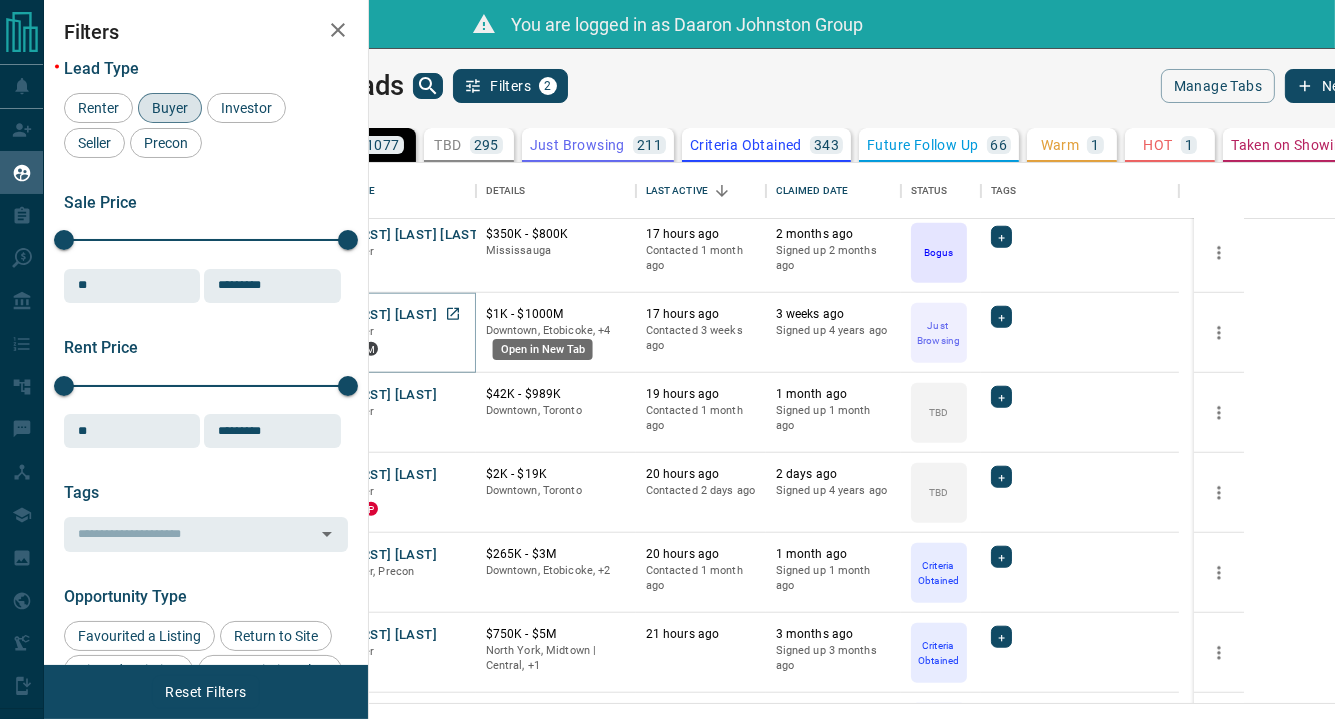 click 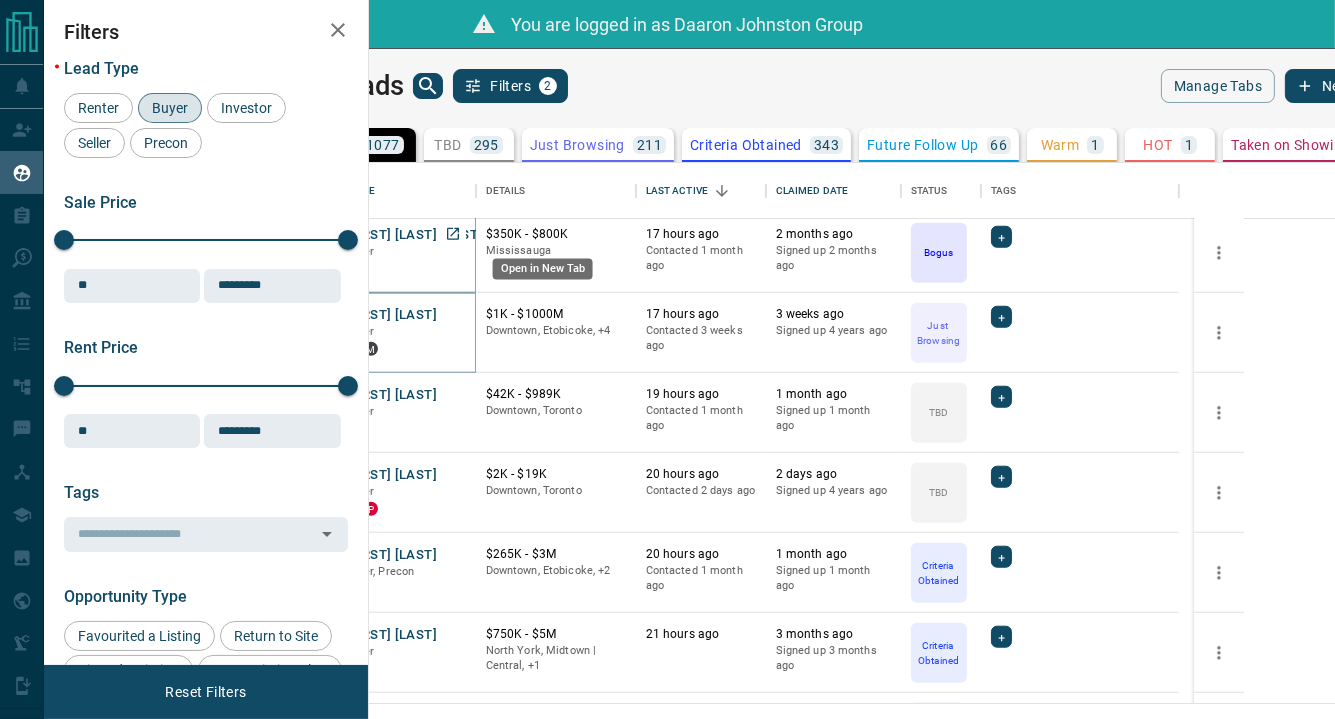 click 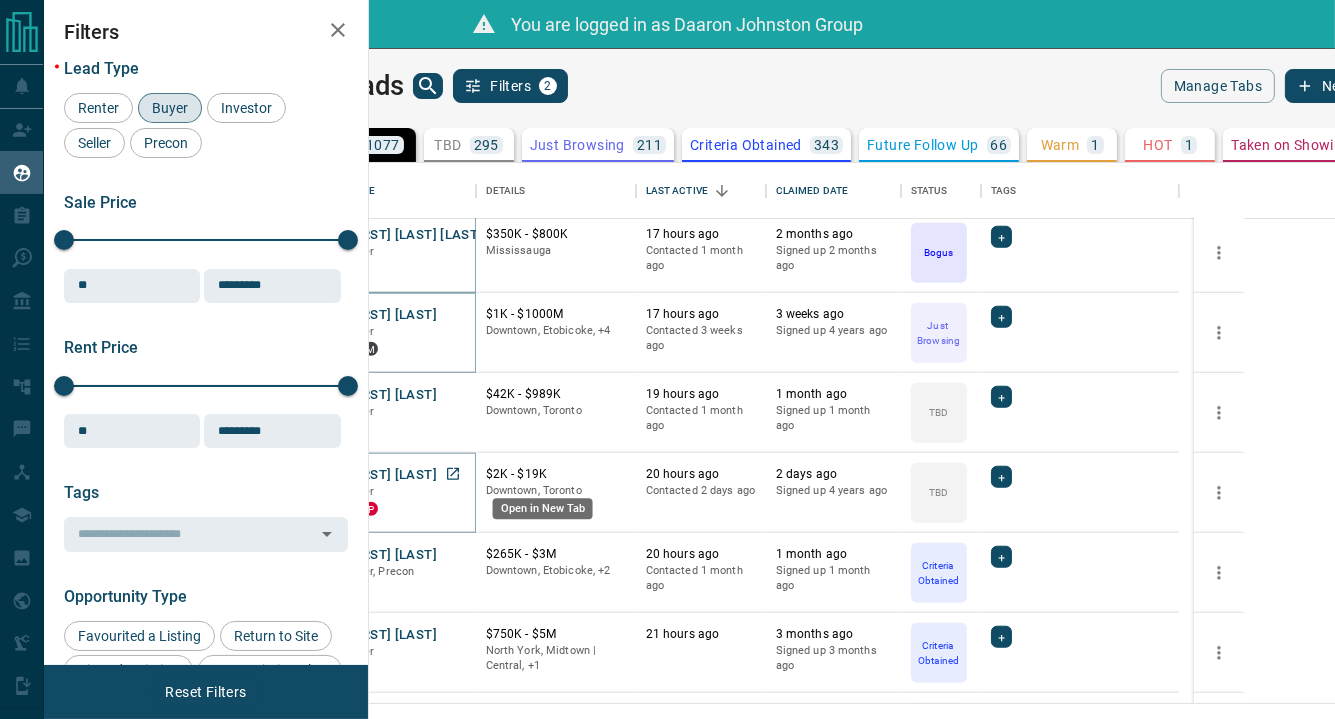 click 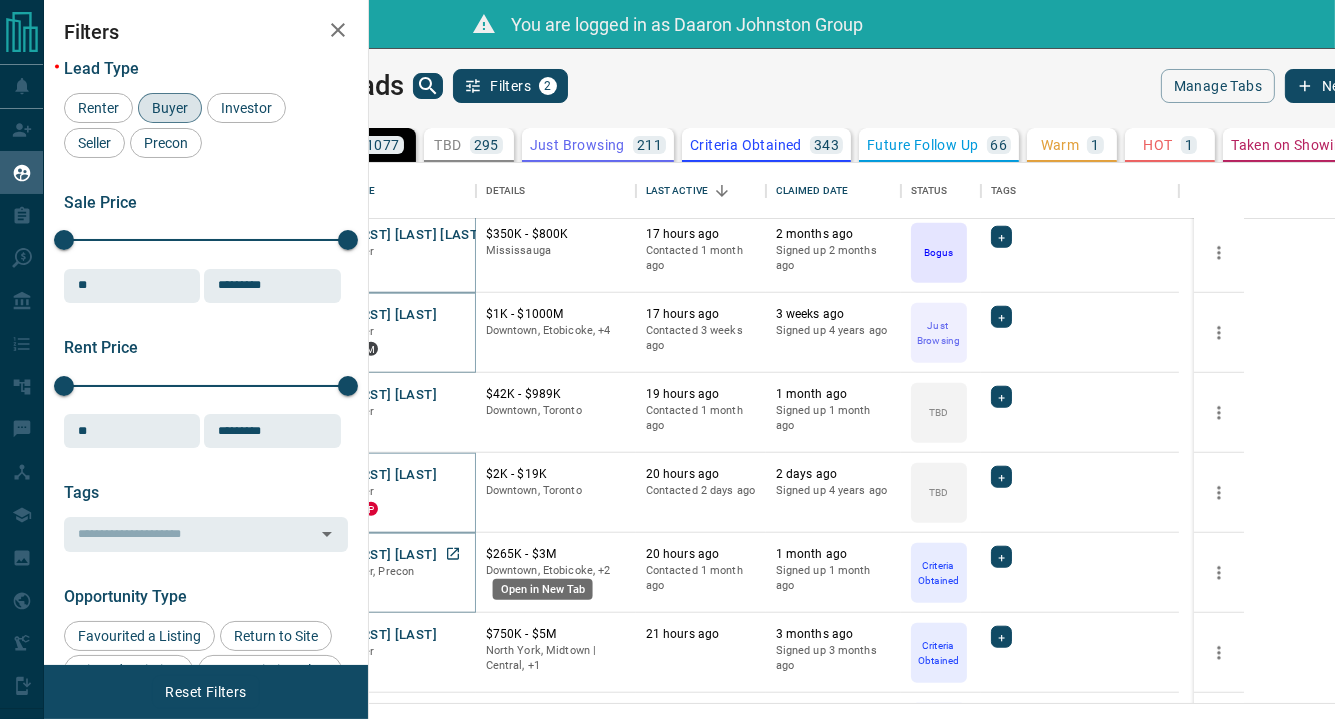 click 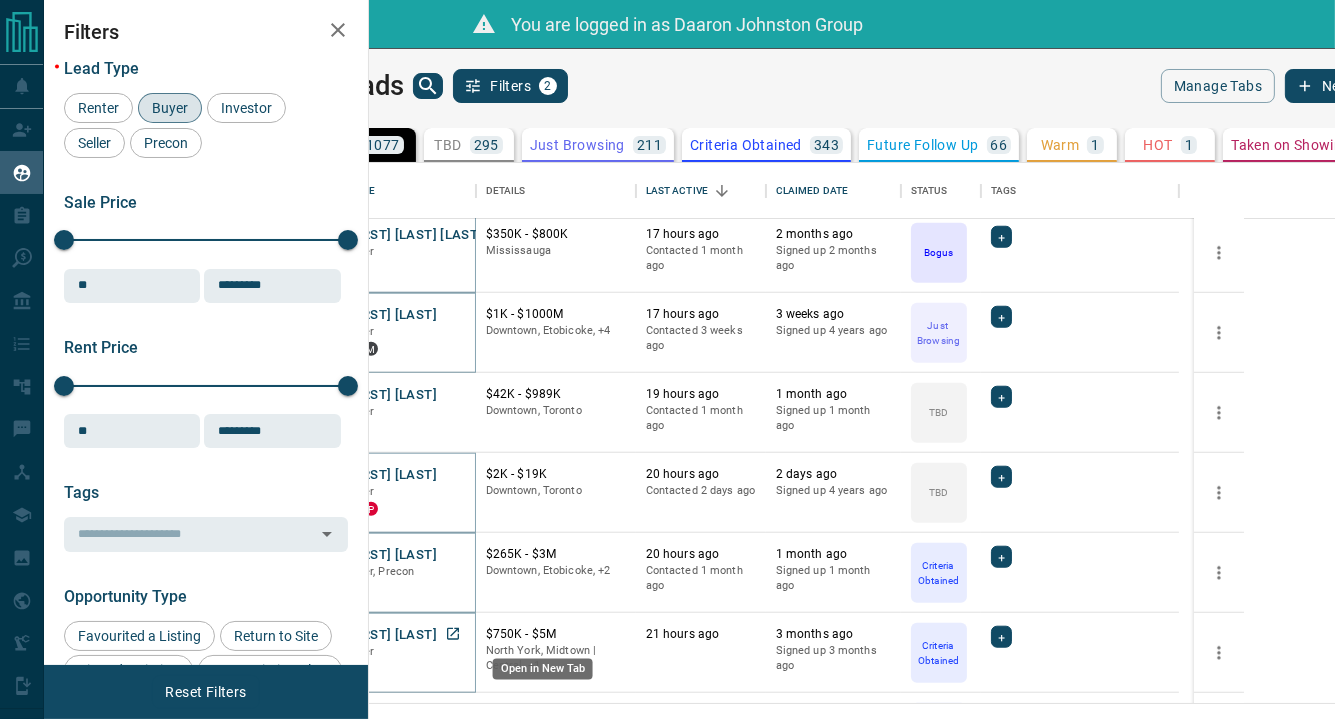 click 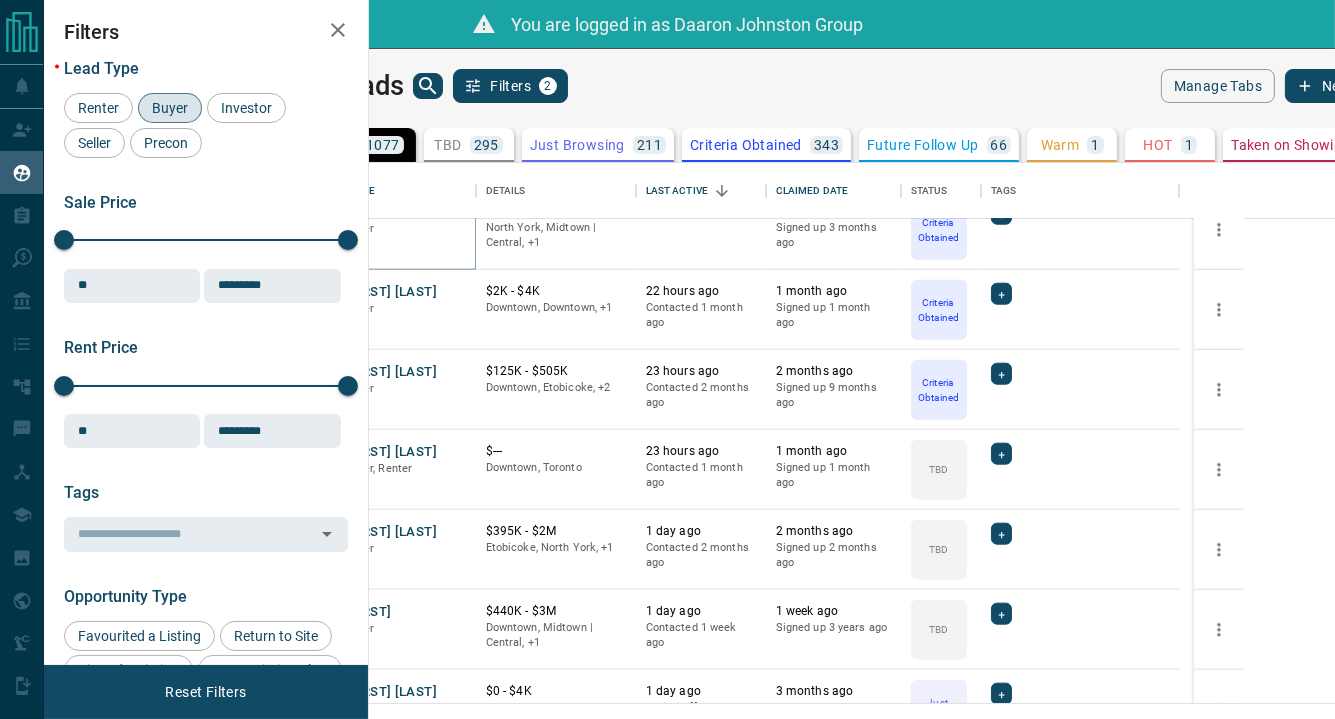 scroll, scrollTop: 2666, scrollLeft: 0, axis: vertical 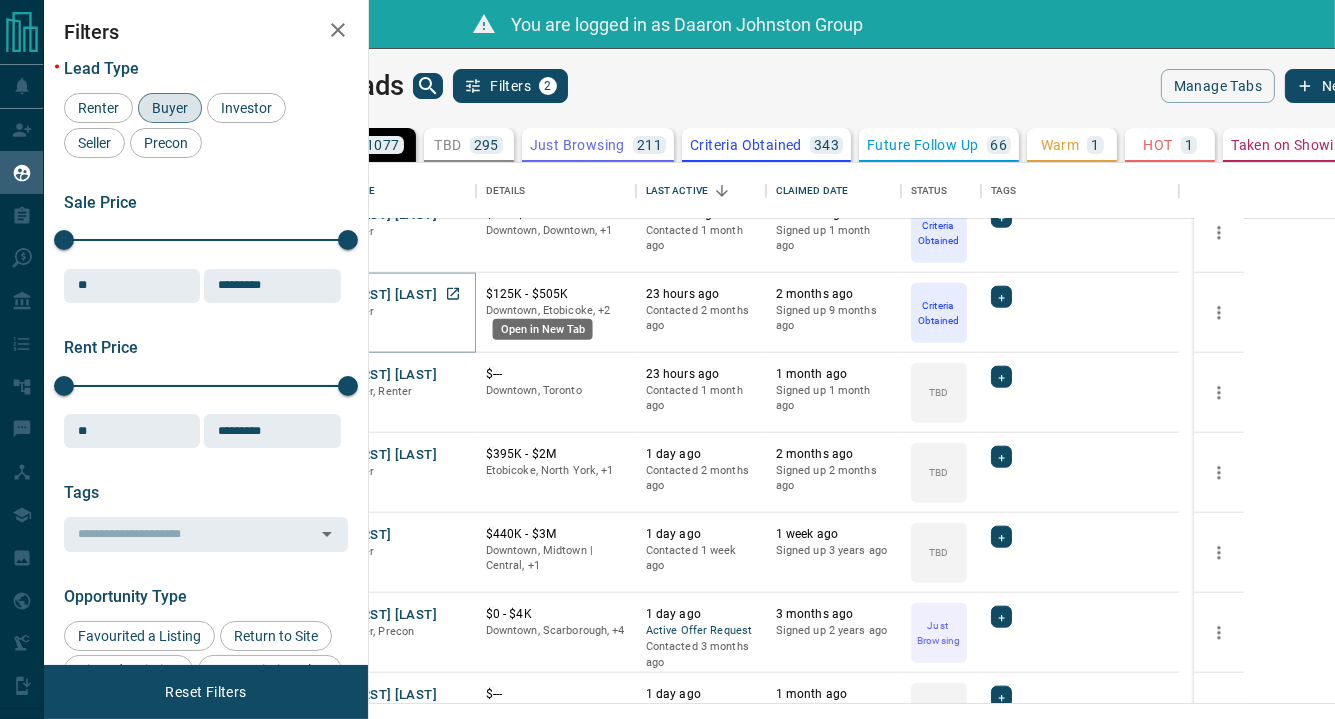 click 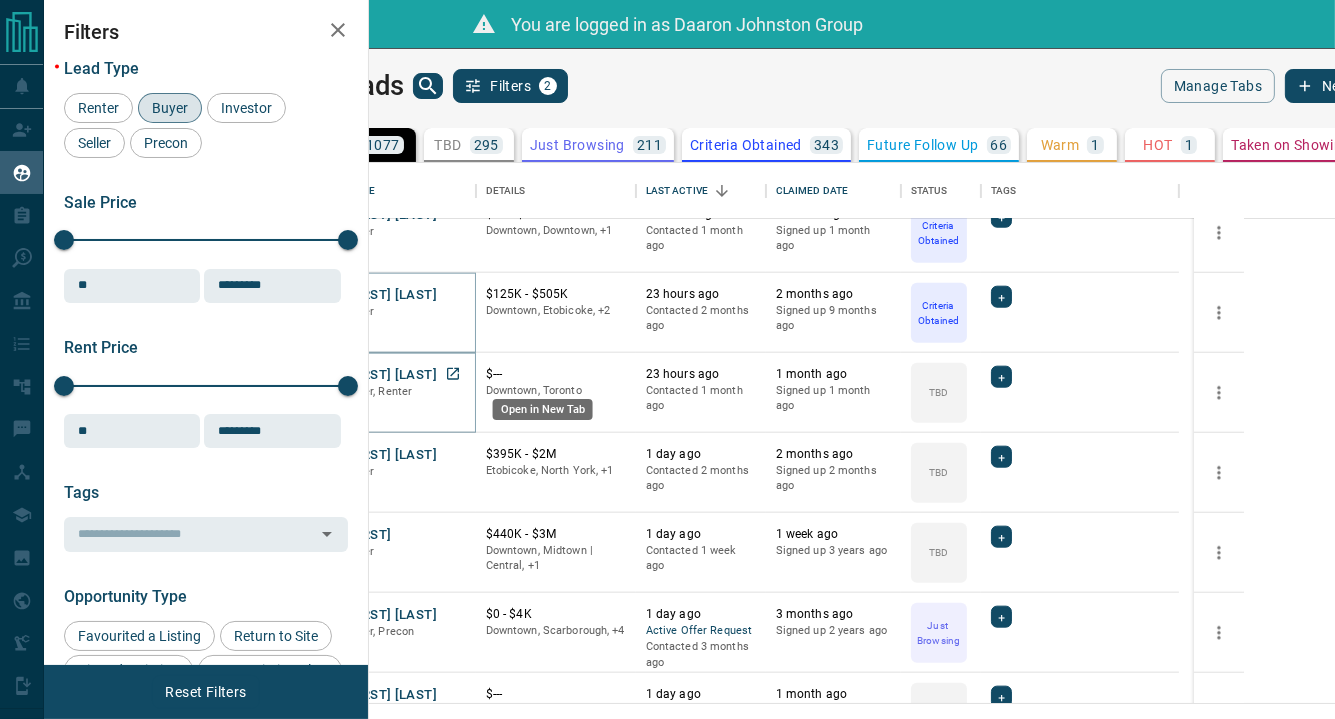 click 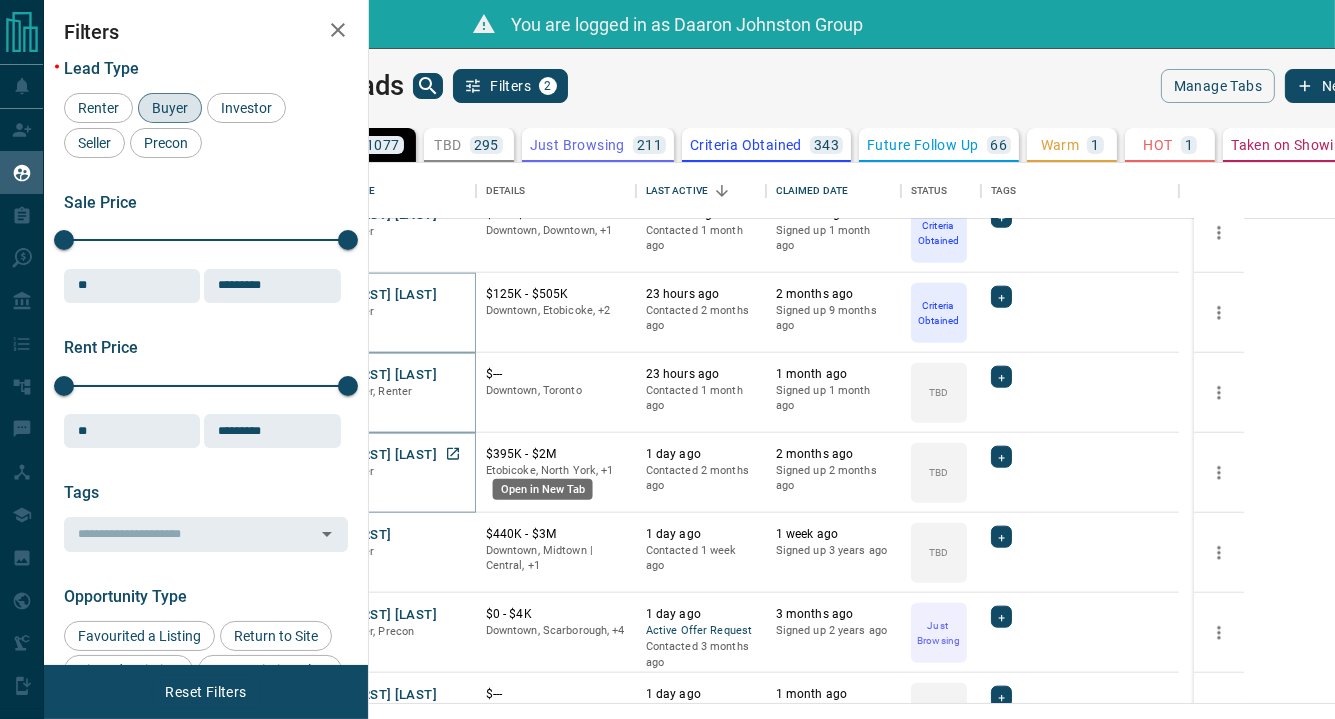 click 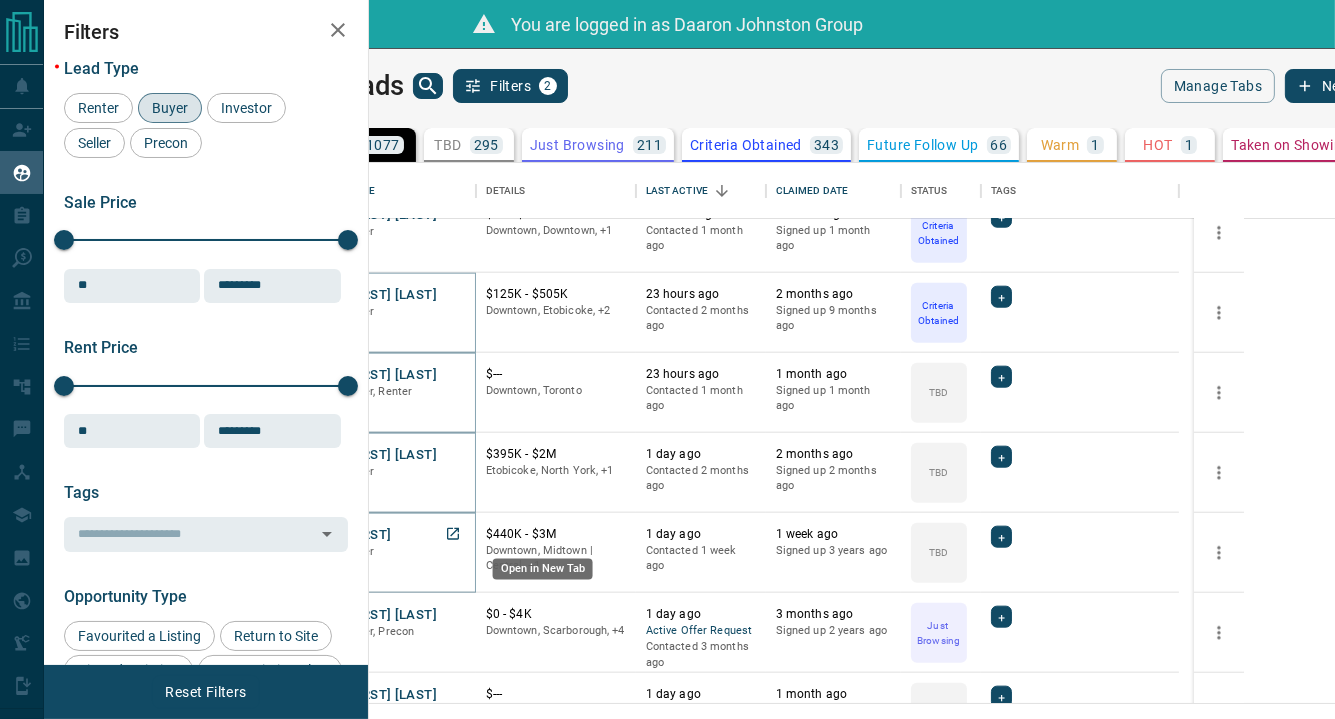 click 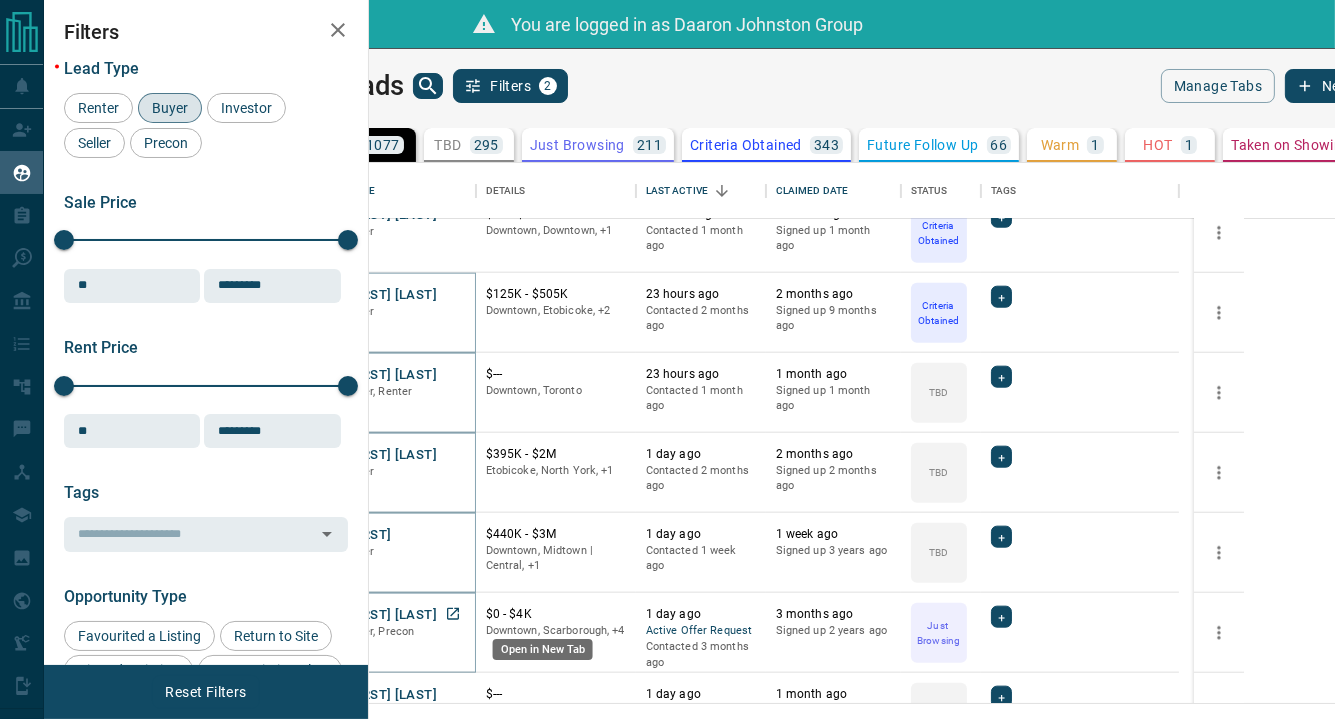 click 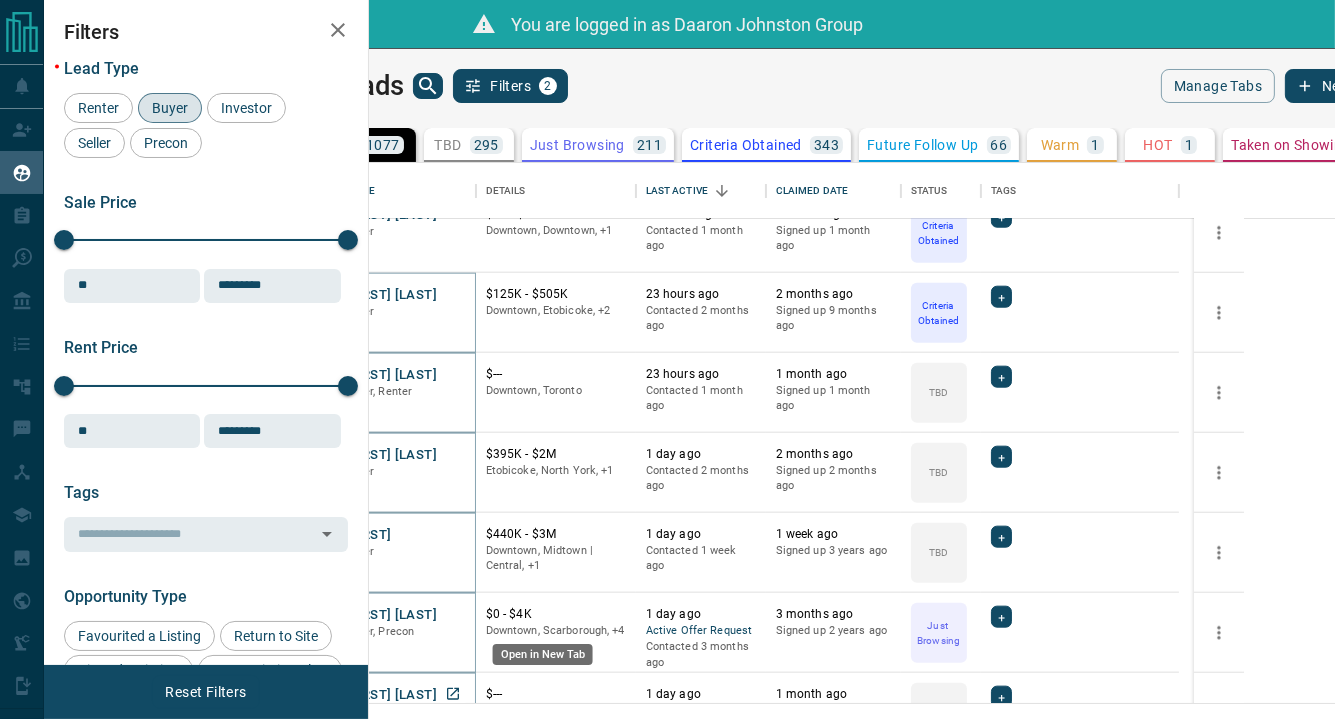 click 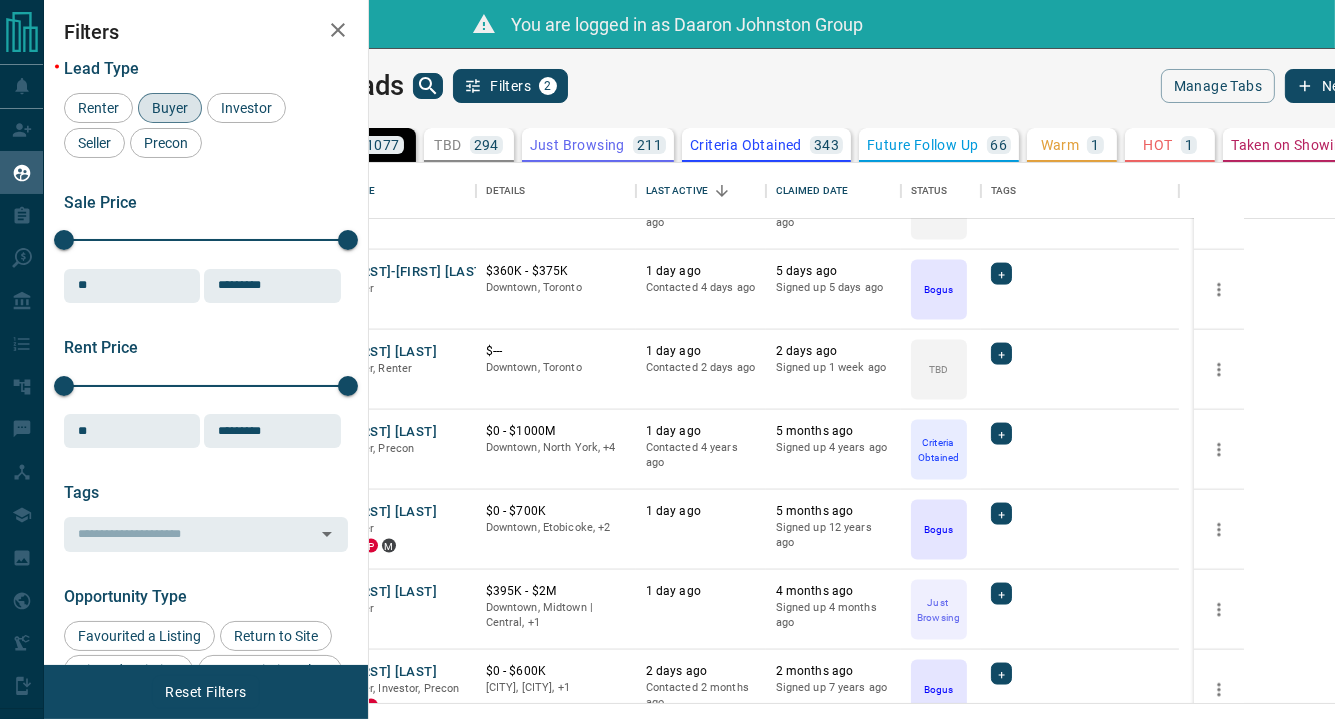 scroll, scrollTop: 3500, scrollLeft: 0, axis: vertical 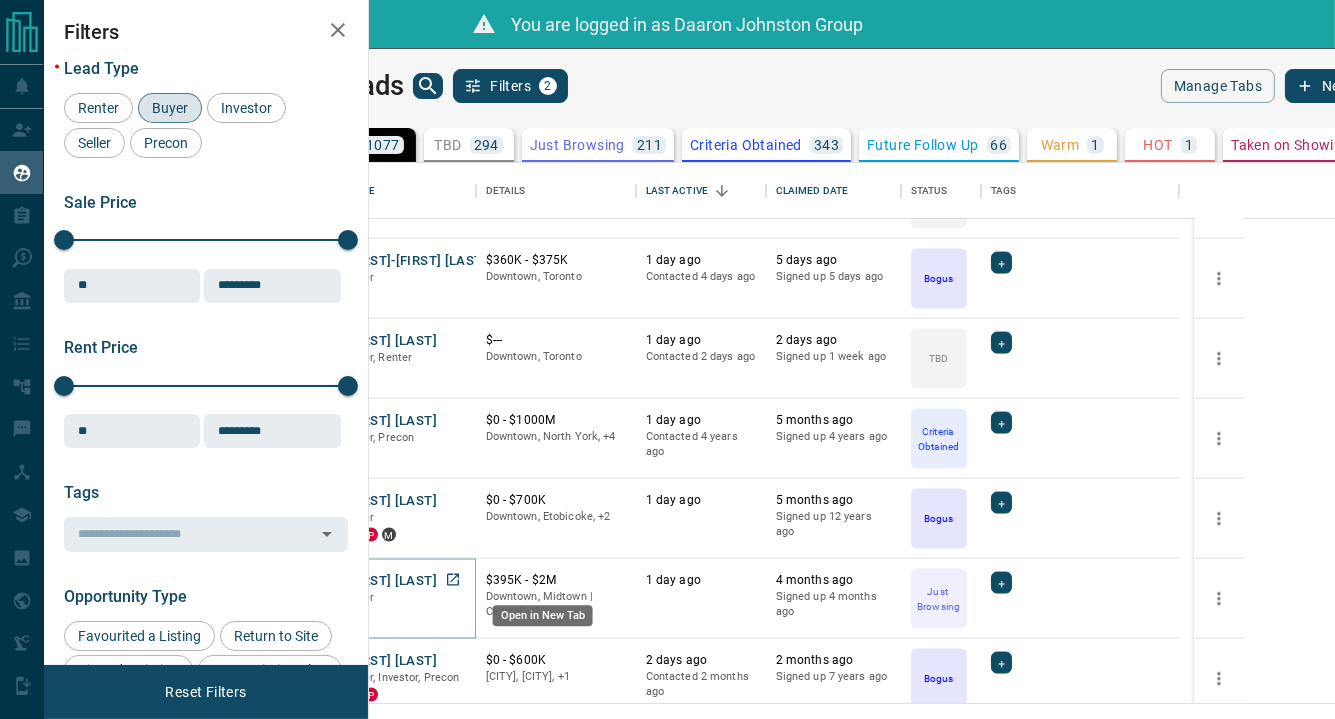 click 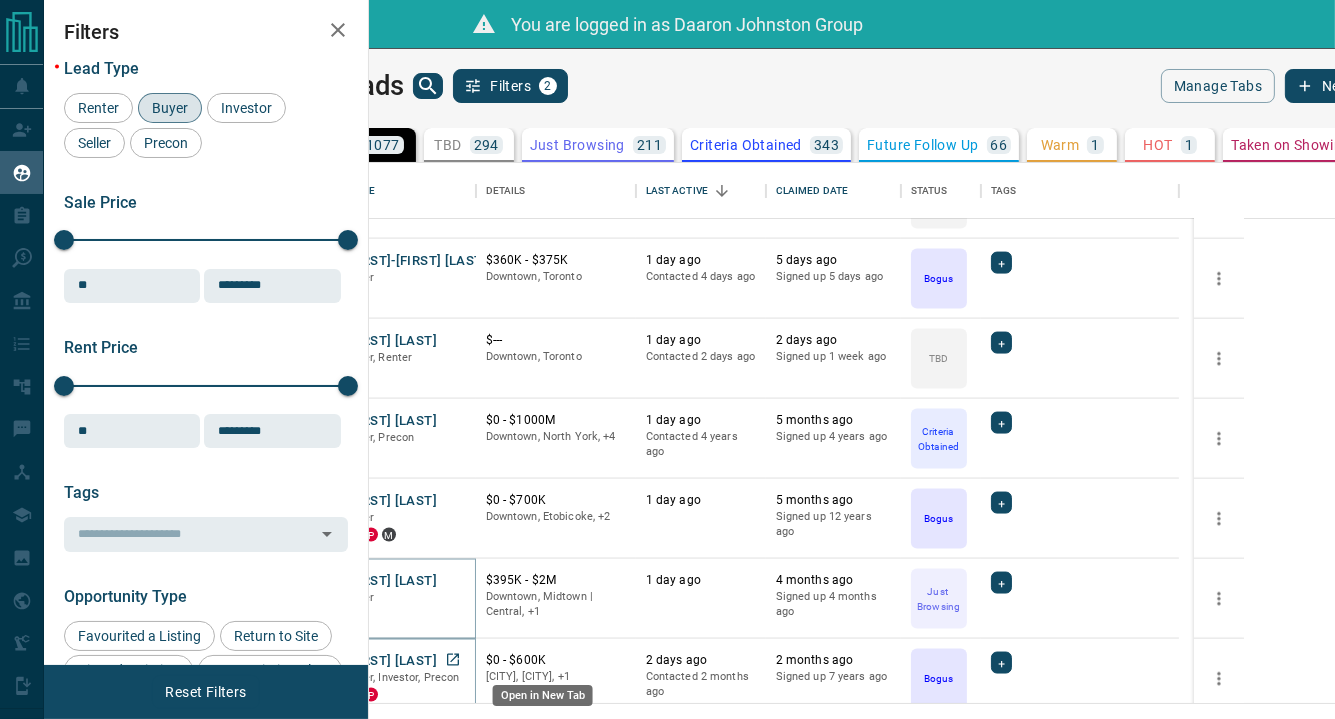 click 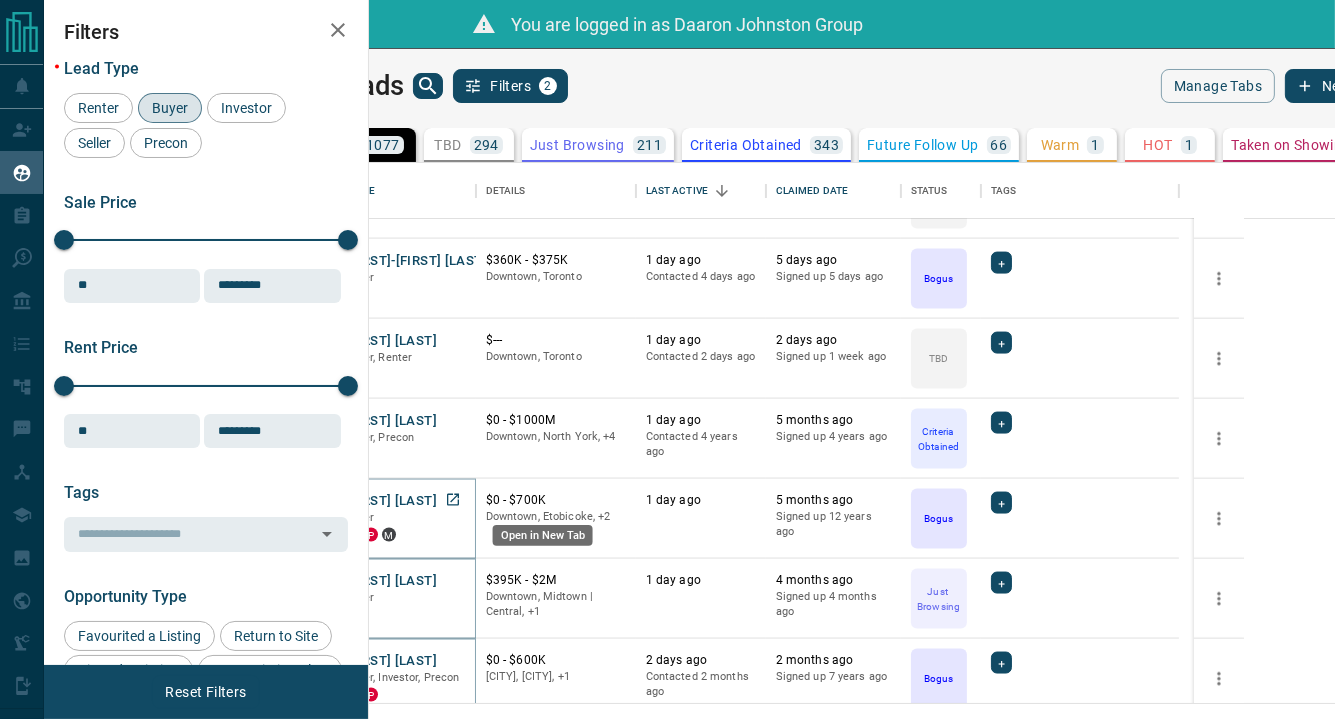 click 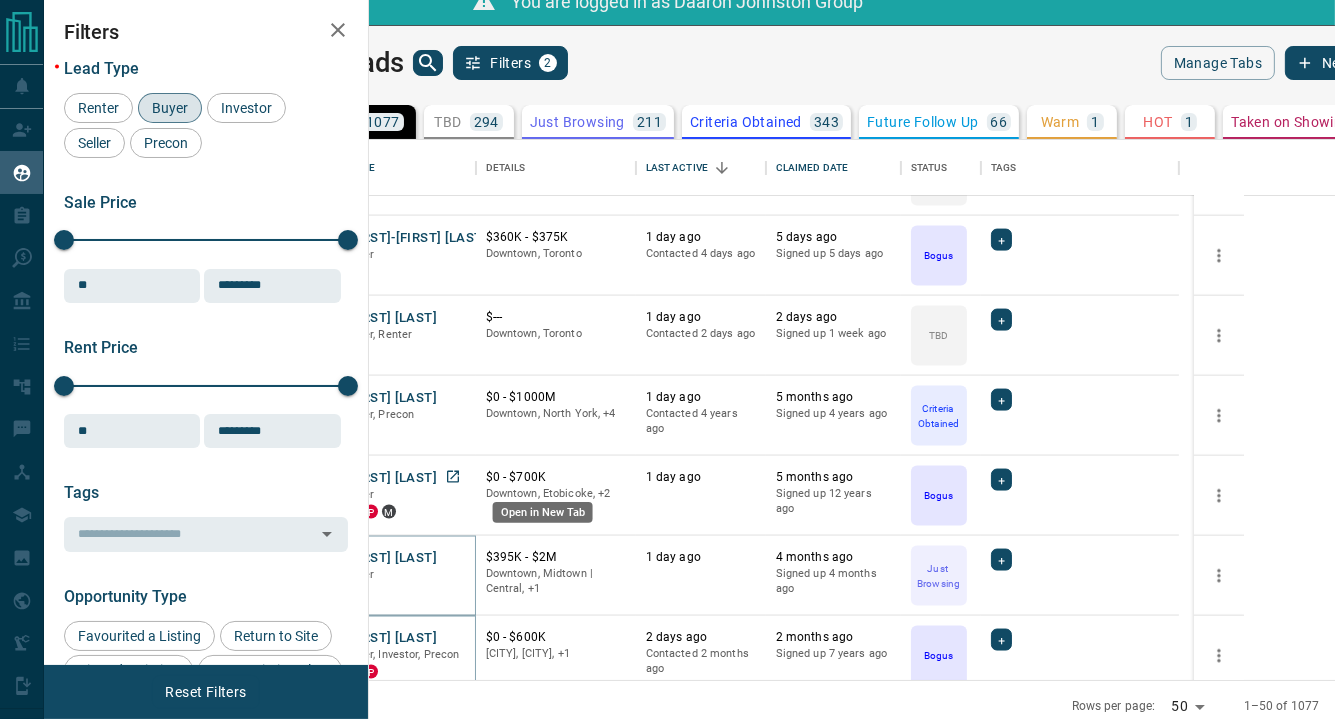 scroll, scrollTop: 36, scrollLeft: 0, axis: vertical 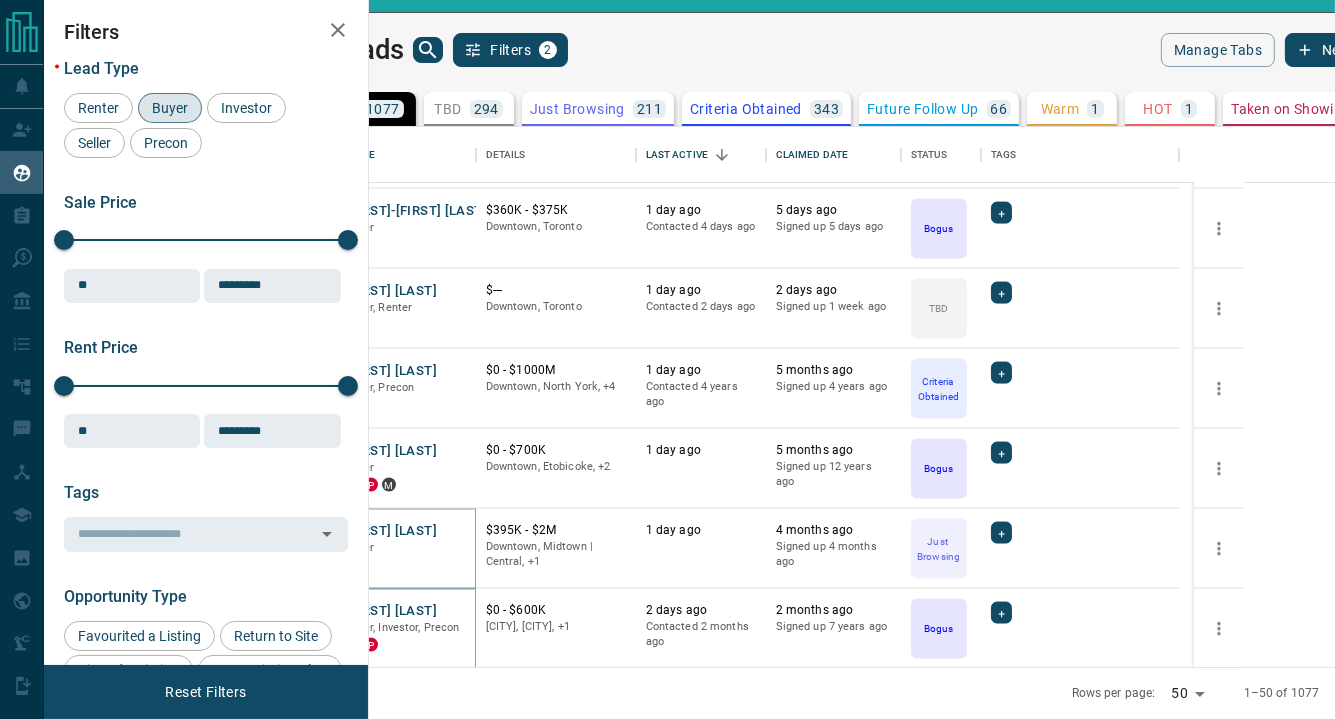 click 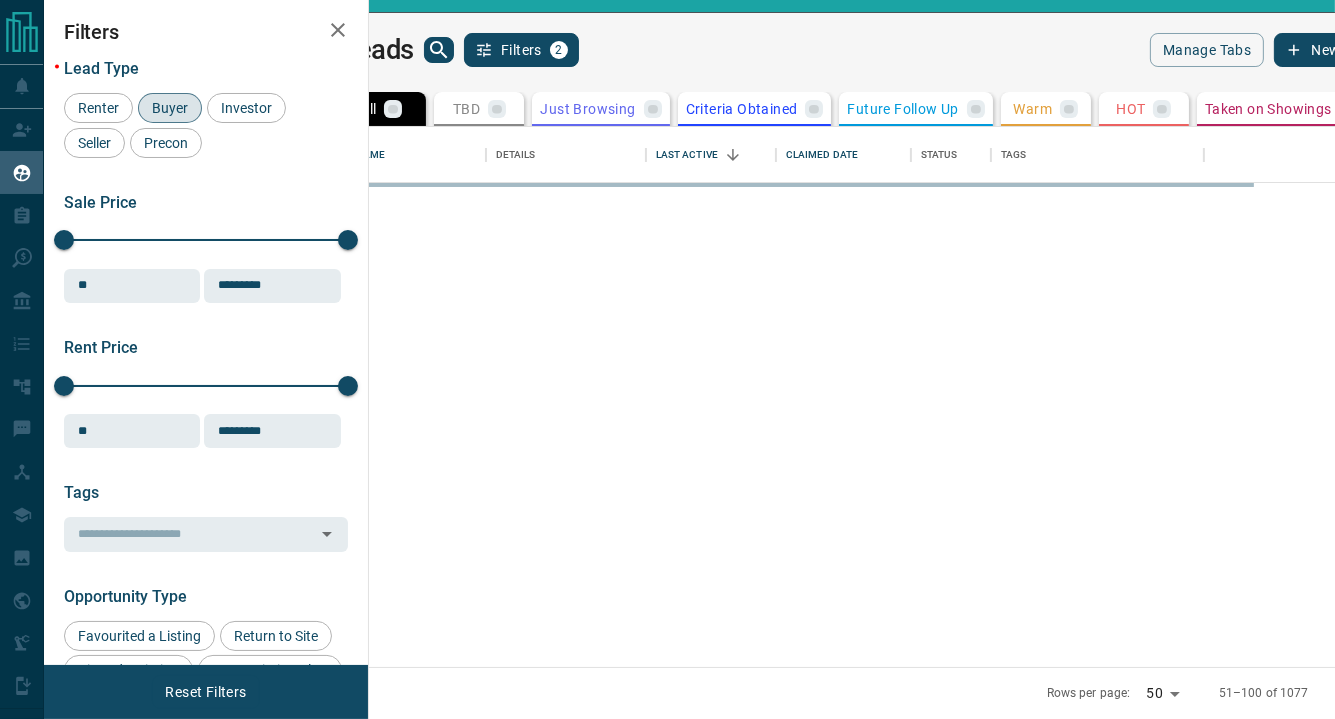 scroll, scrollTop: 0, scrollLeft: 0, axis: both 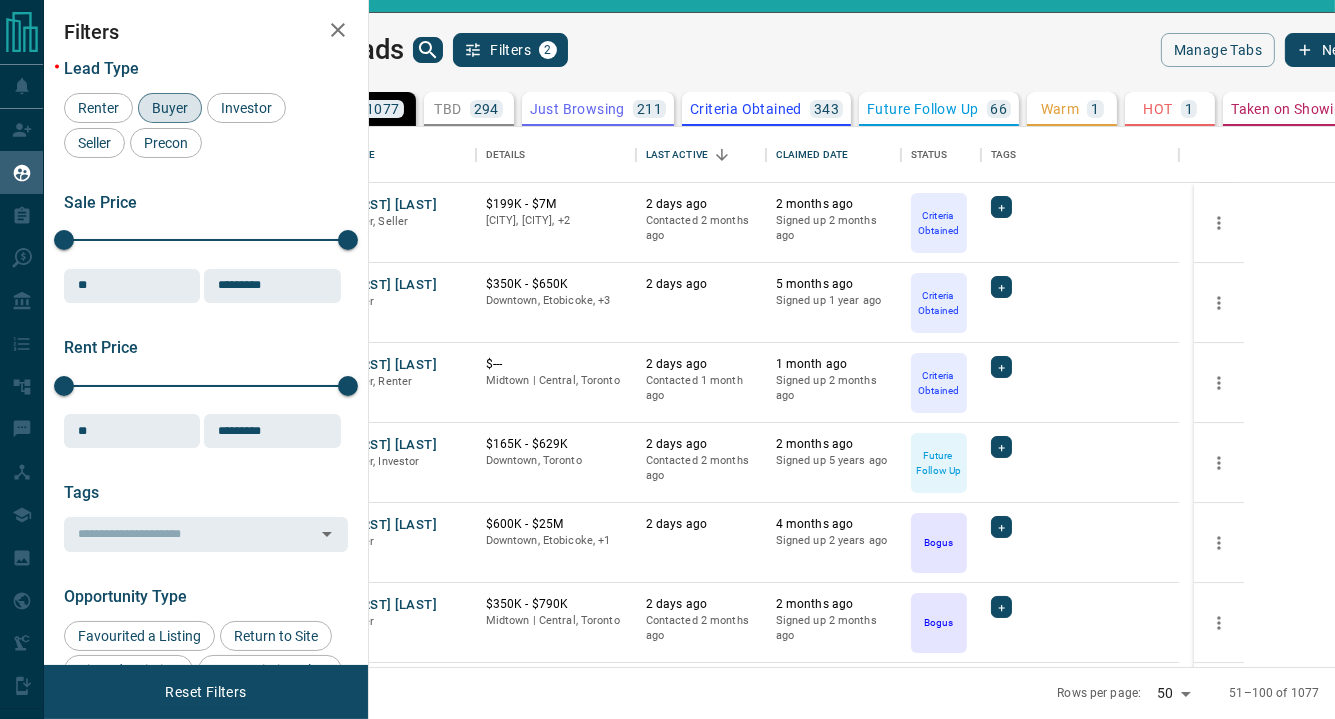 type 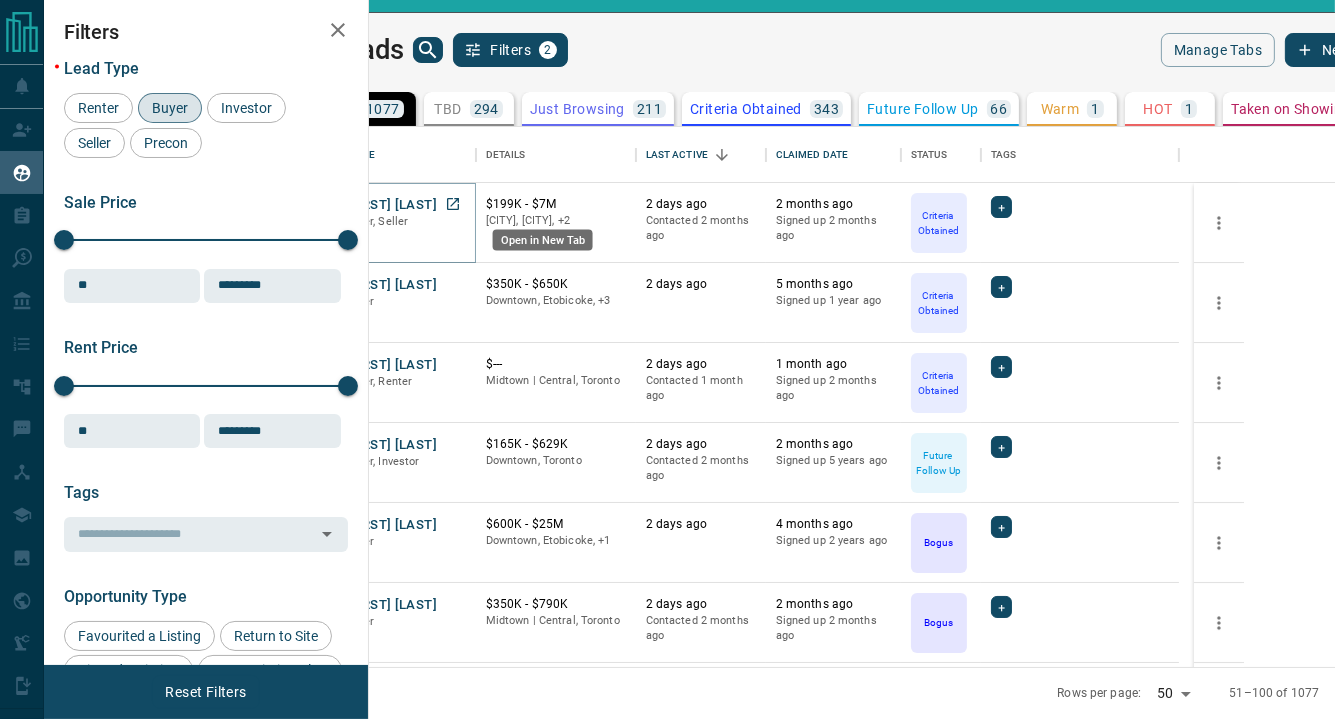 click 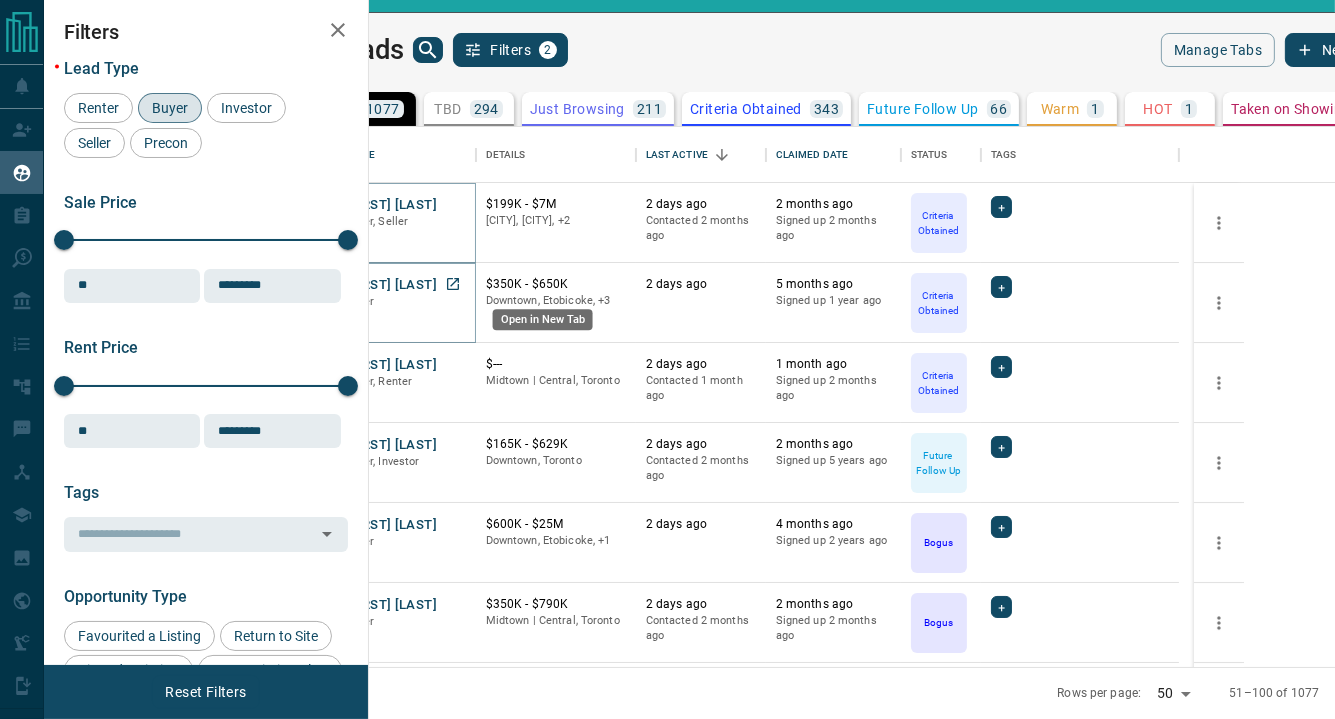 click at bounding box center [453, 284] 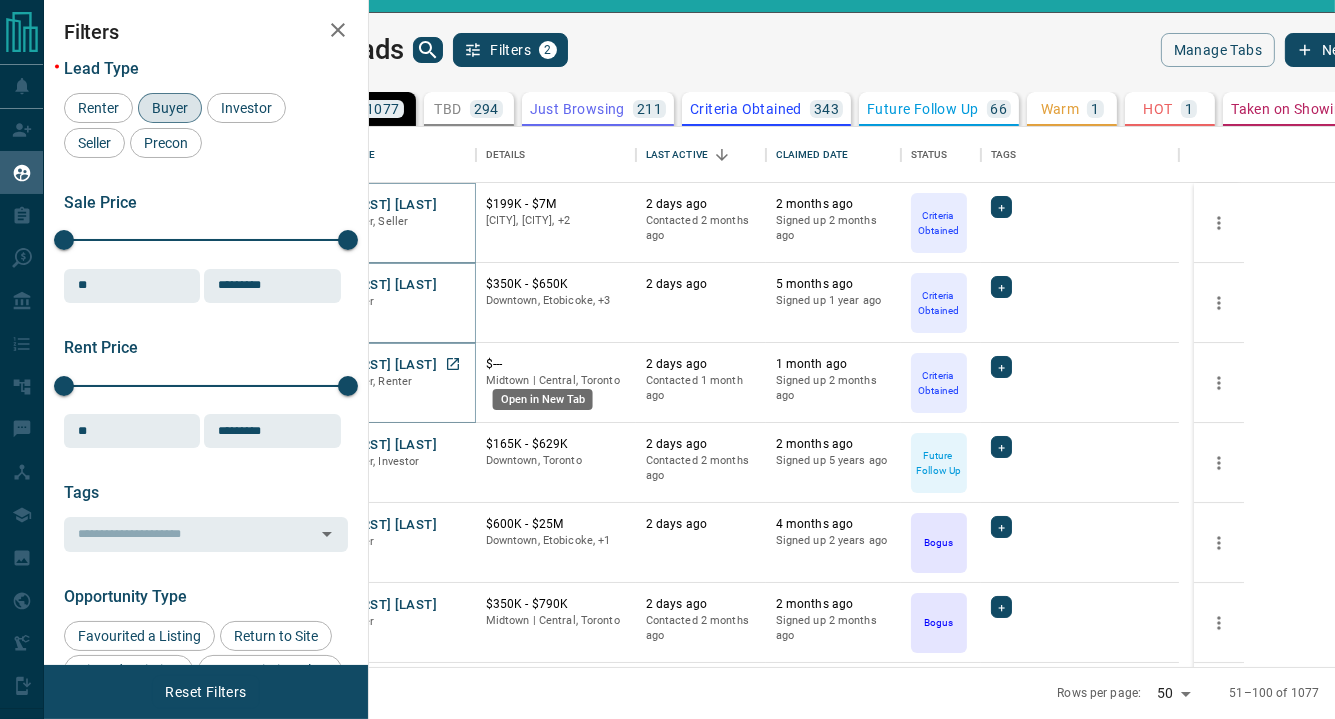 click 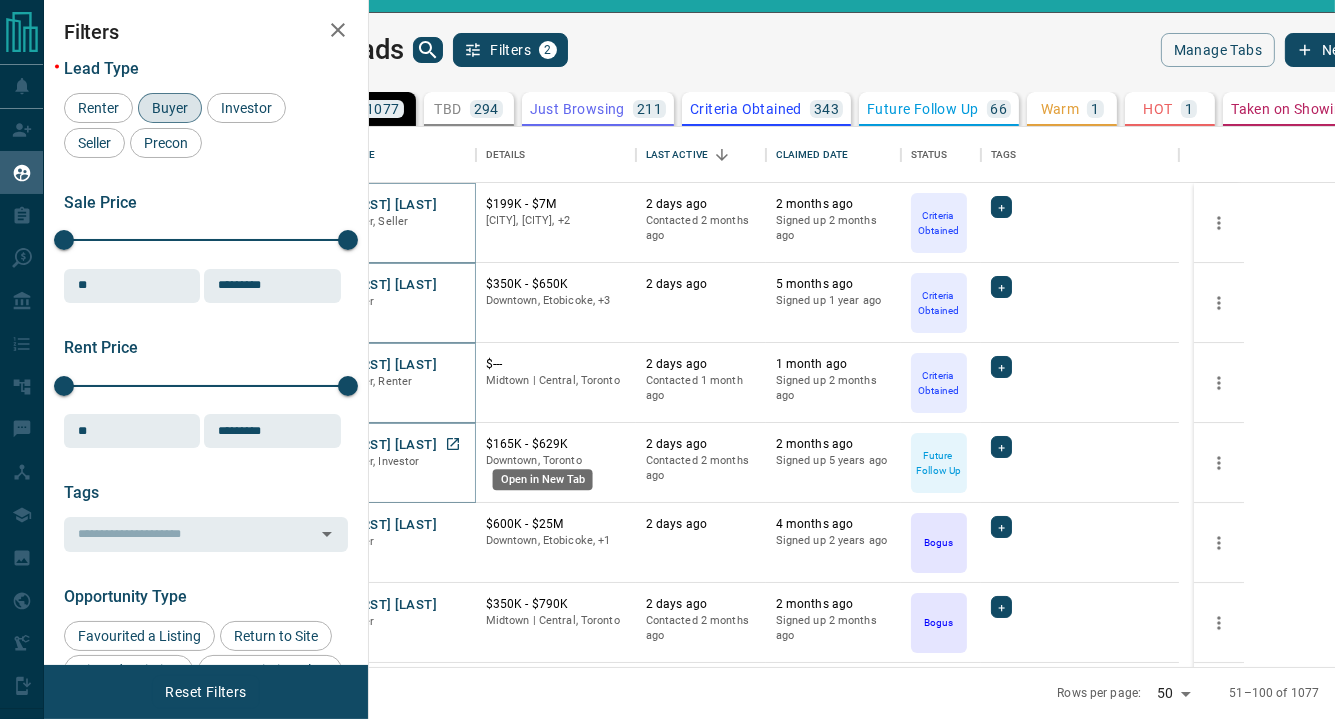 drag, startPoint x: 539, startPoint y: 445, endPoint x: 546, endPoint y: 511, distance: 66.37017 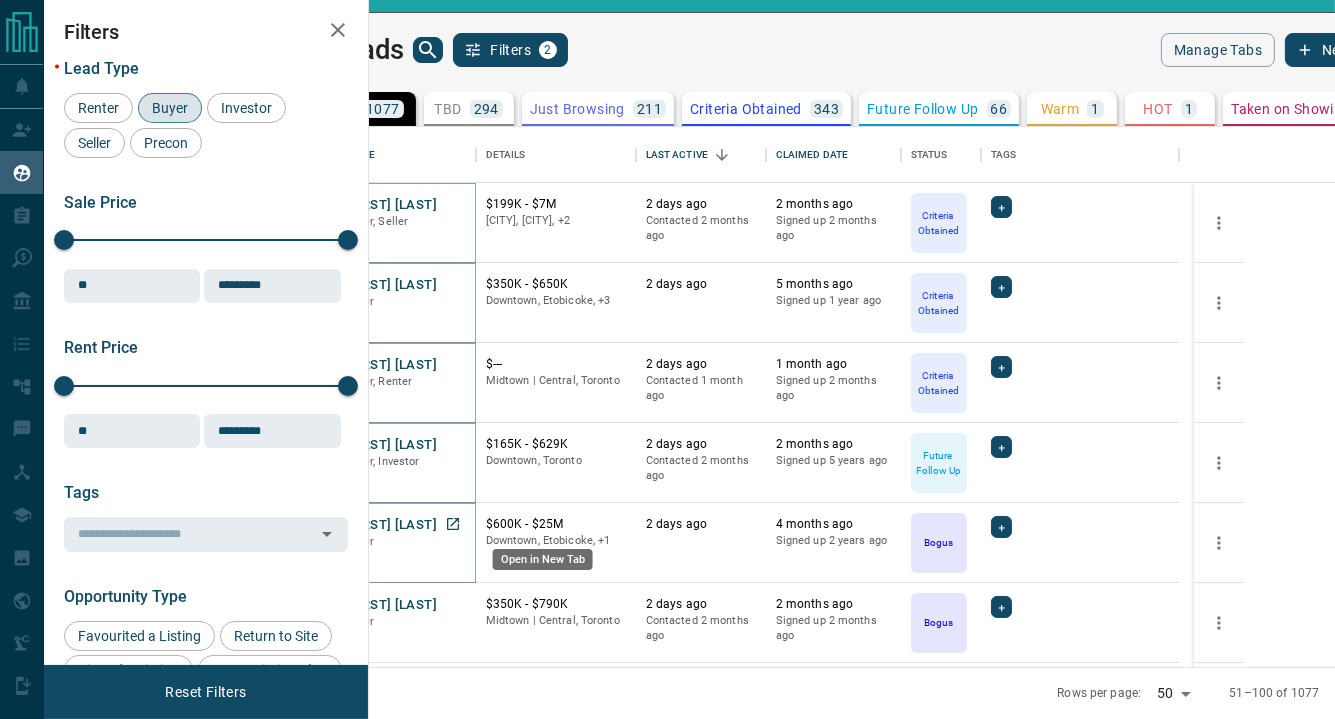 click 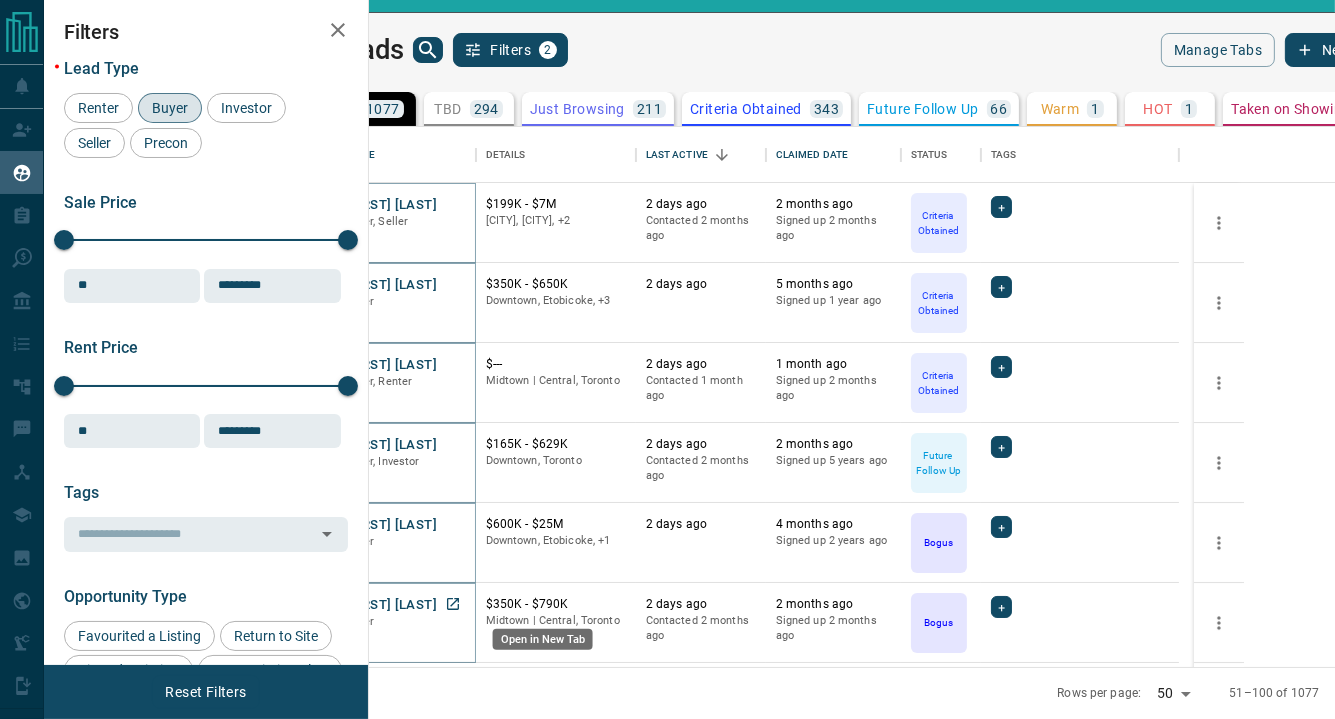 click 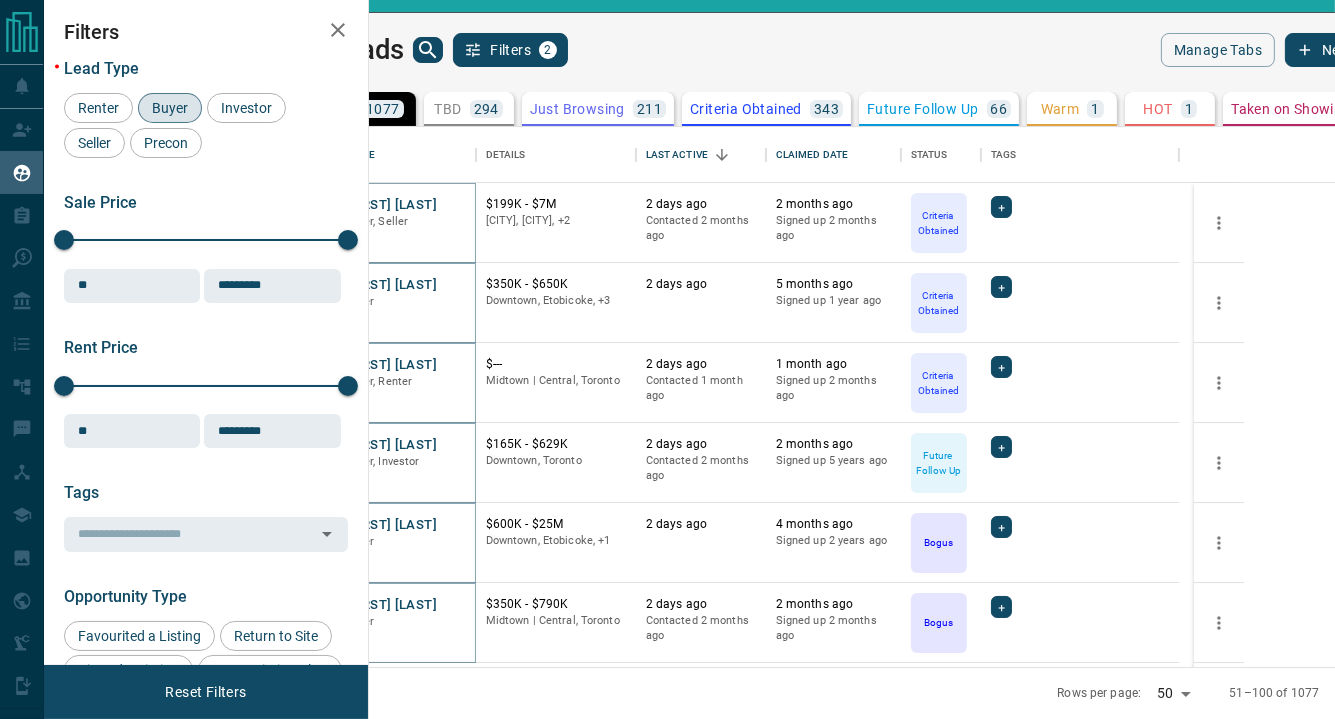 click on "My Leads Filters 2 Manage Tabs New Lead" at bounding box center [845, 50] 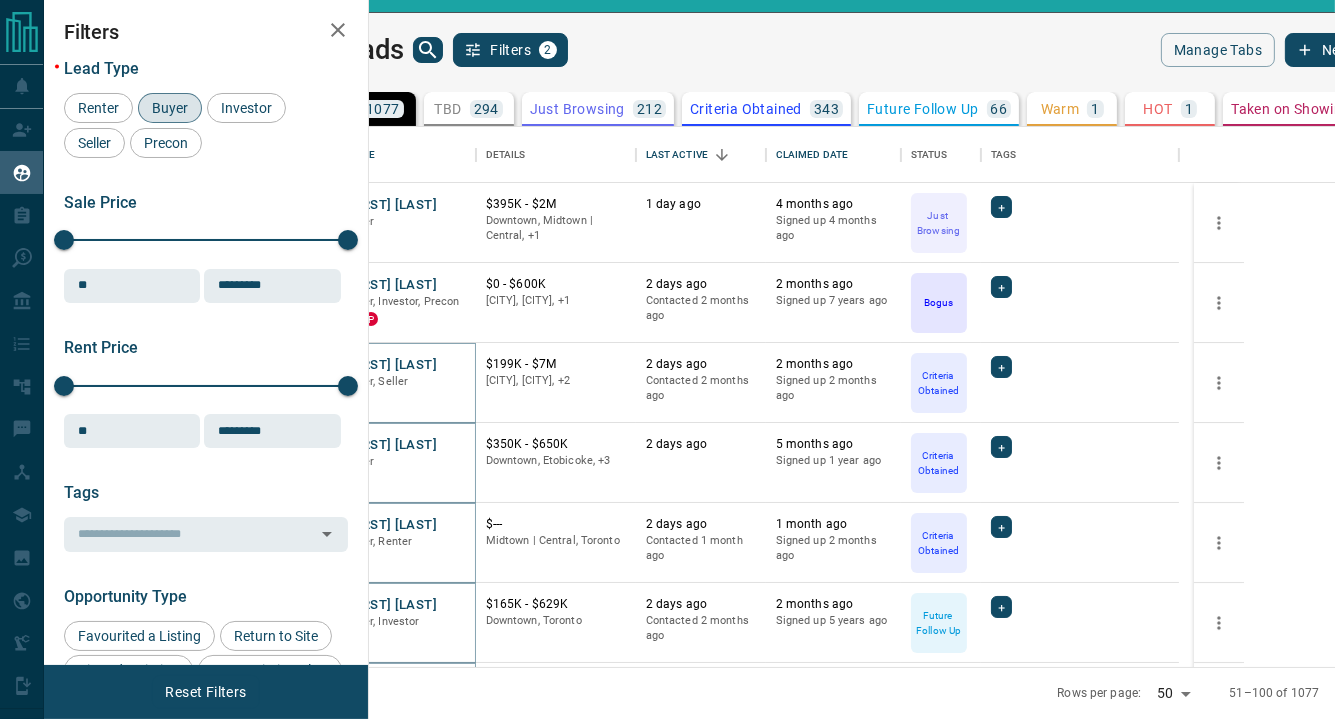 click on "My Leads Filters 2 Manage Tabs New Lead" at bounding box center (845, 50) 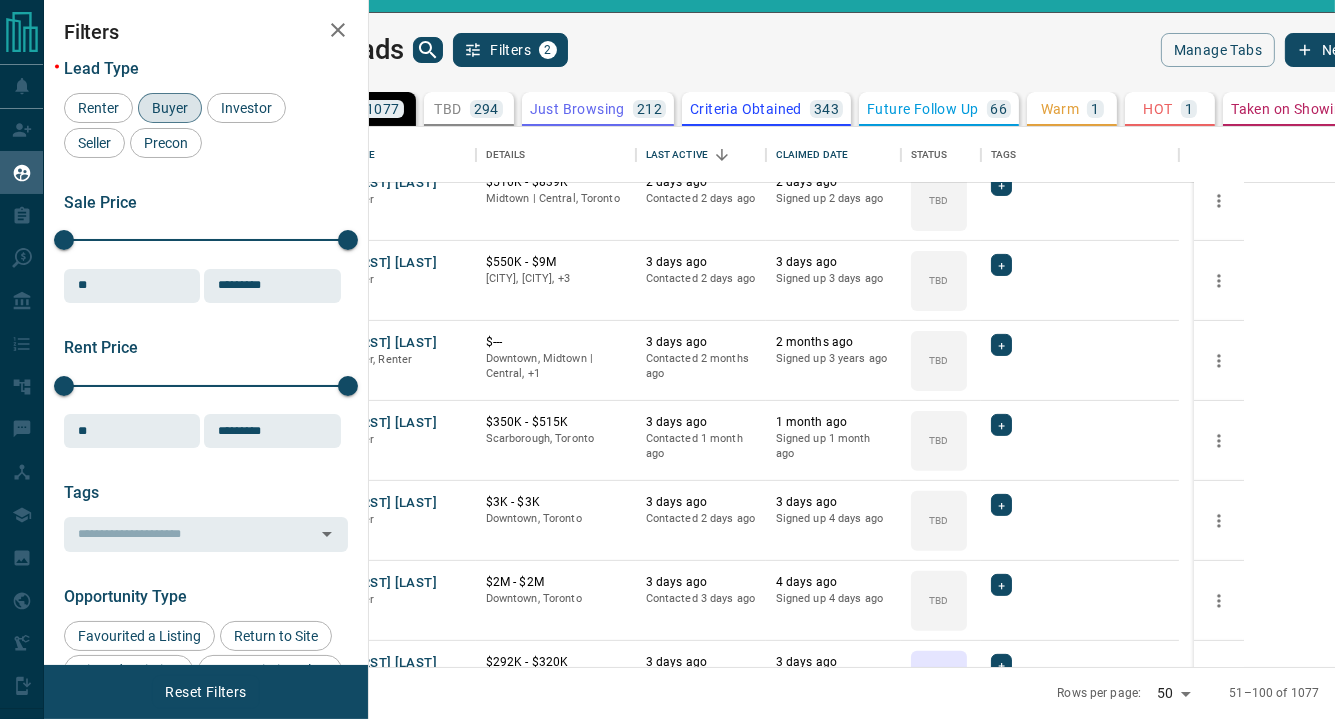 scroll, scrollTop: 833, scrollLeft: 0, axis: vertical 